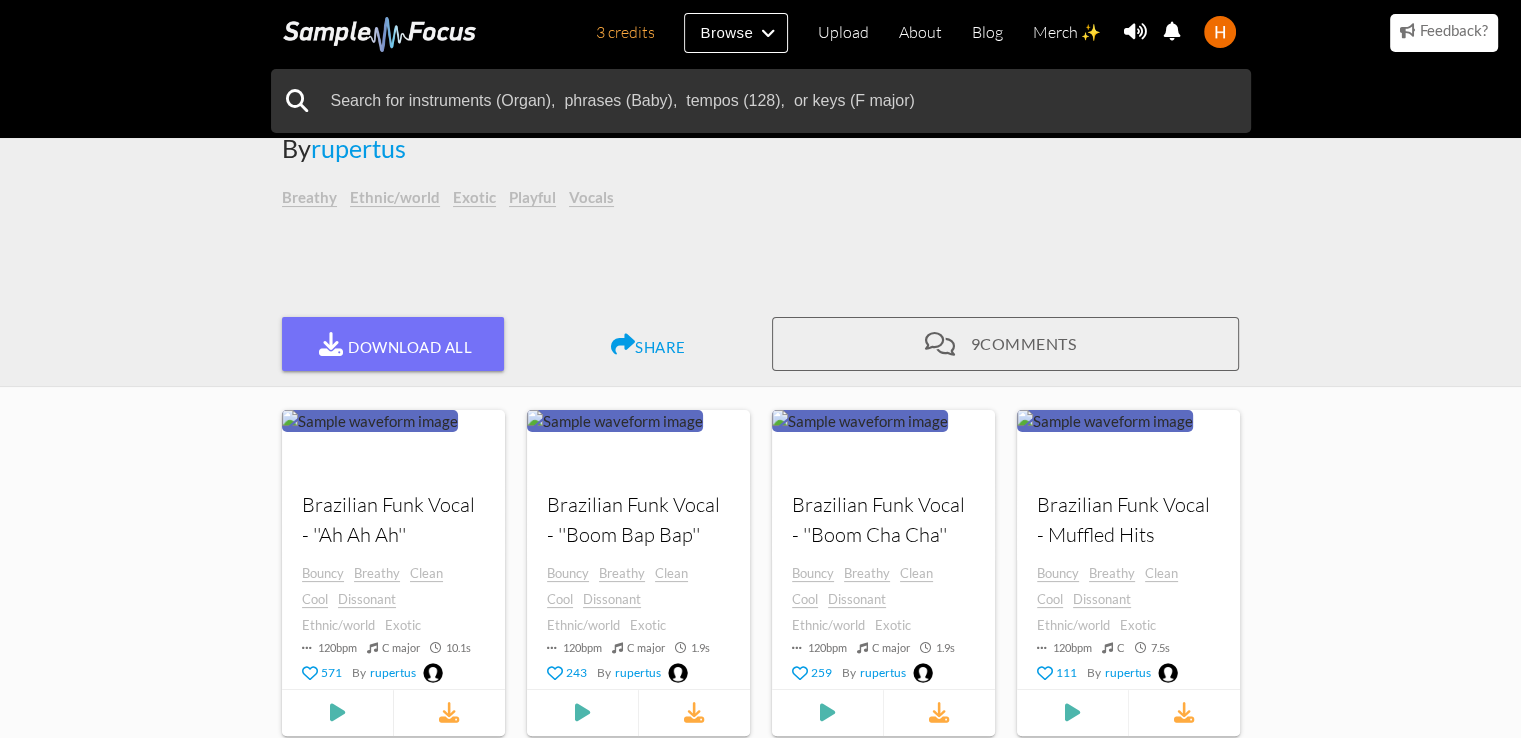 scroll, scrollTop: 0, scrollLeft: 0, axis: both 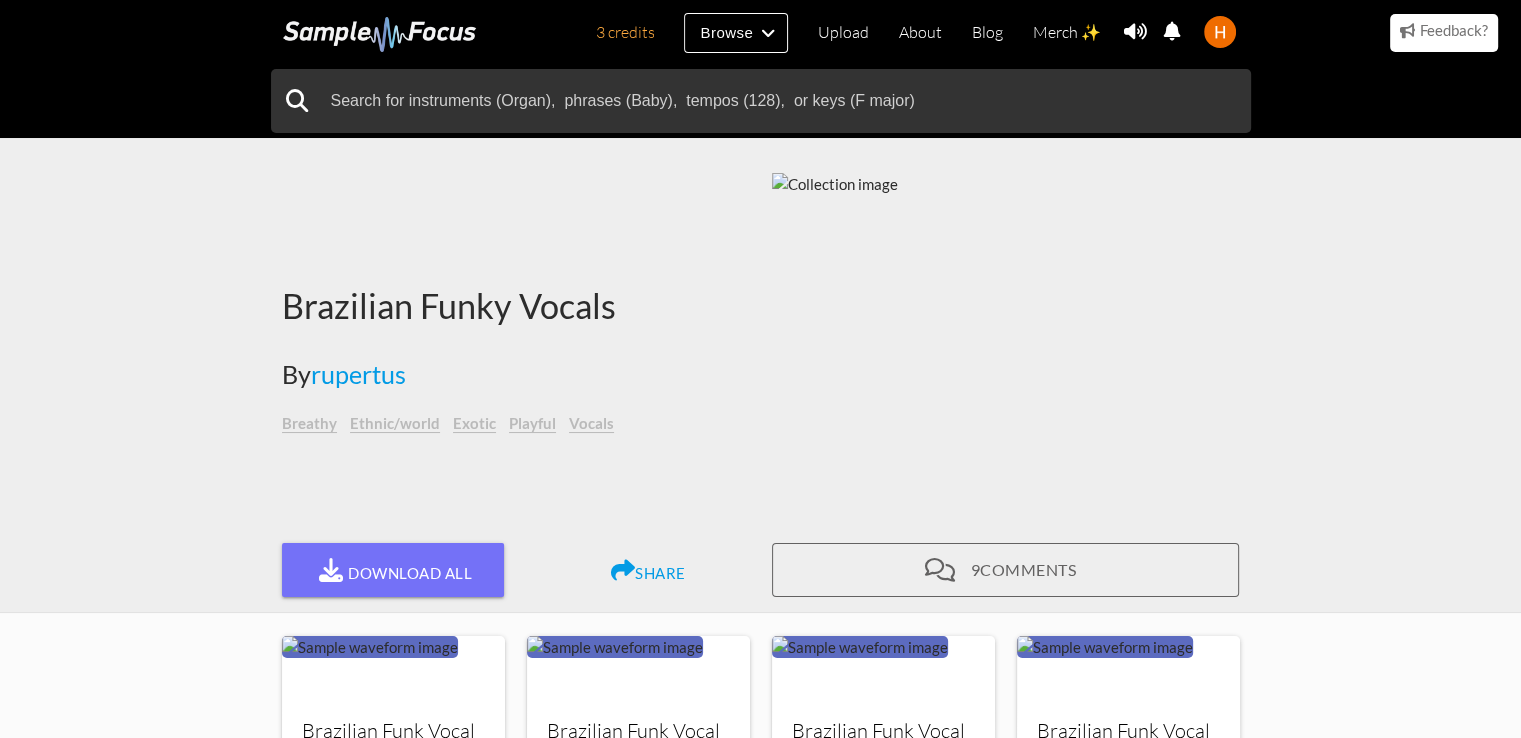 click at bounding box center [760, 2698] 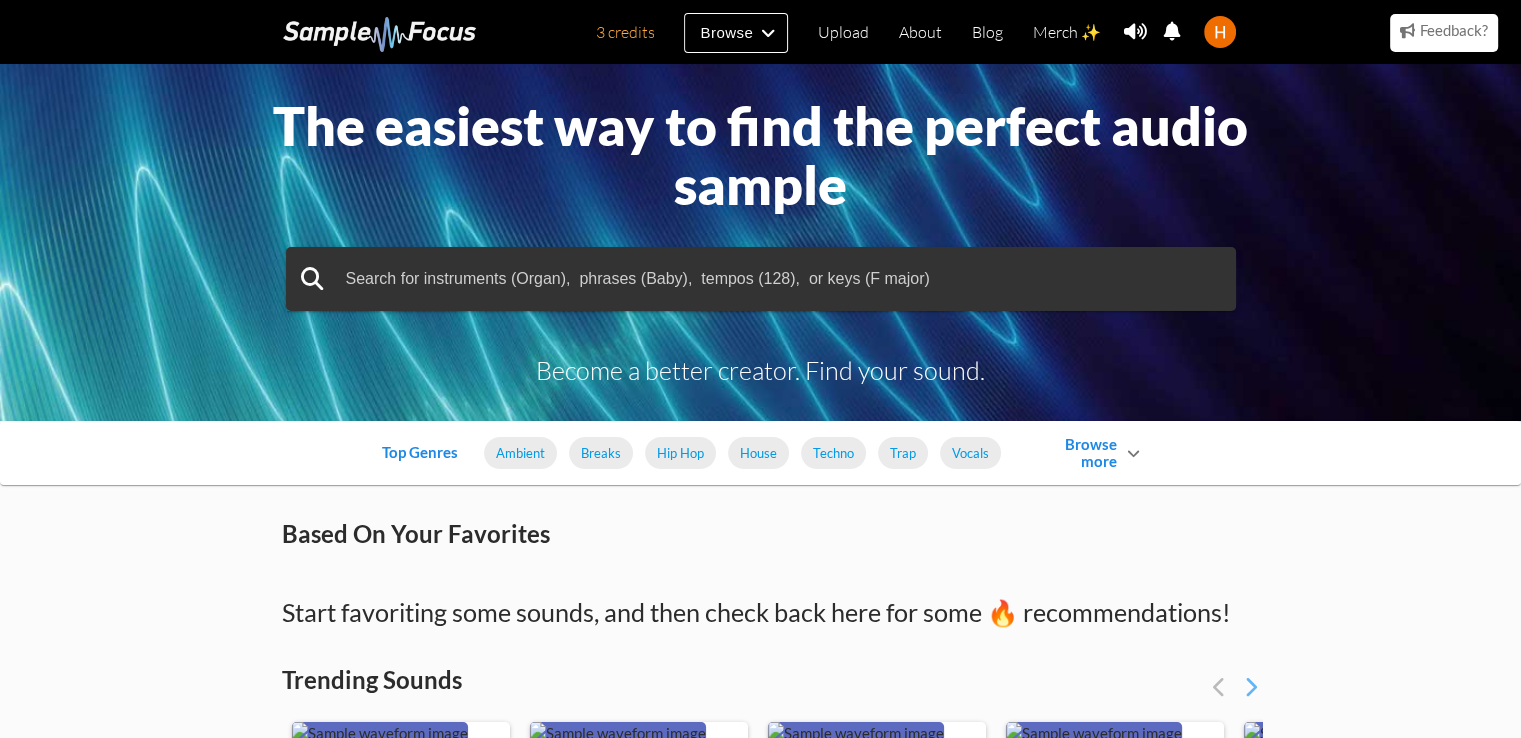 scroll, scrollTop: 100, scrollLeft: 0, axis: vertical 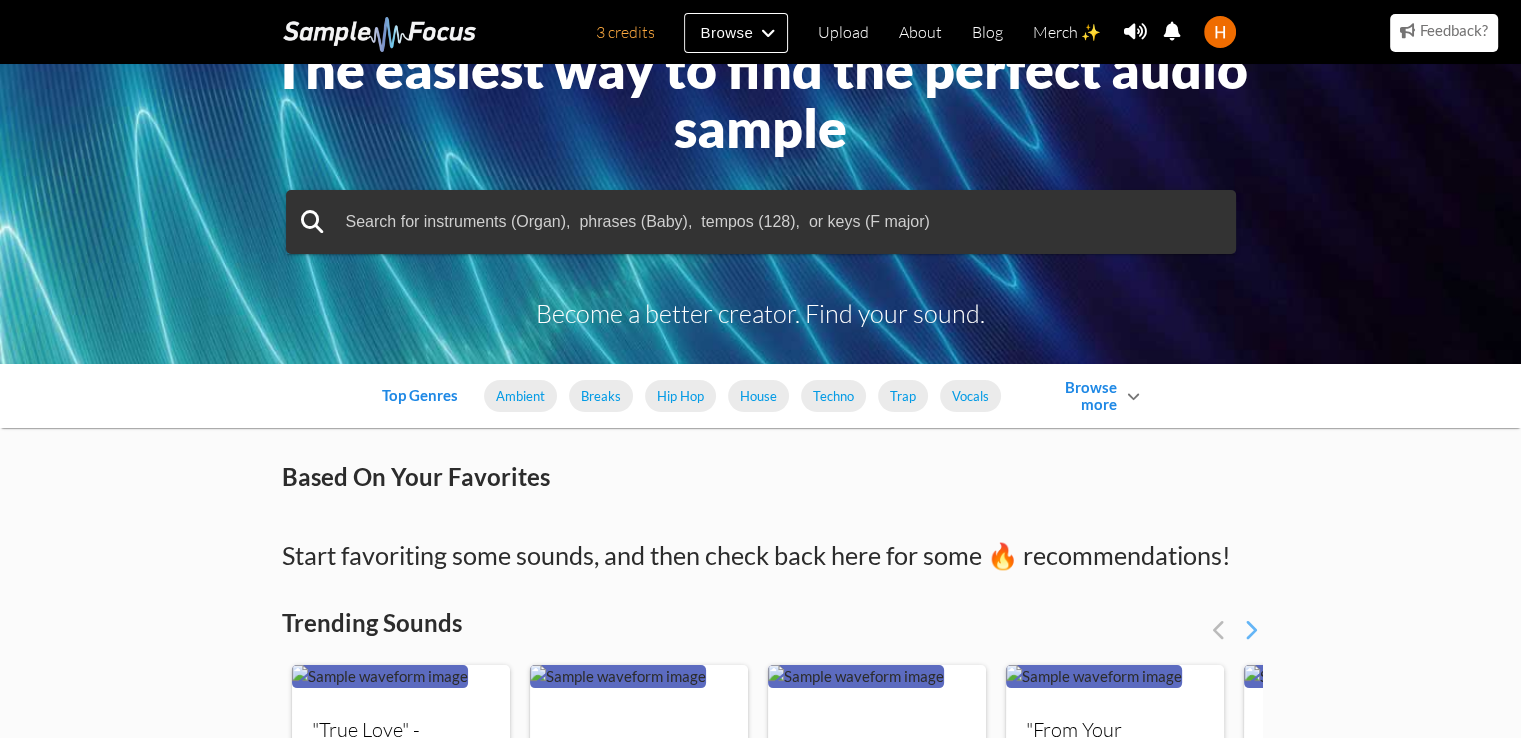 click on "Browse more" at bounding box center [1072, 396] 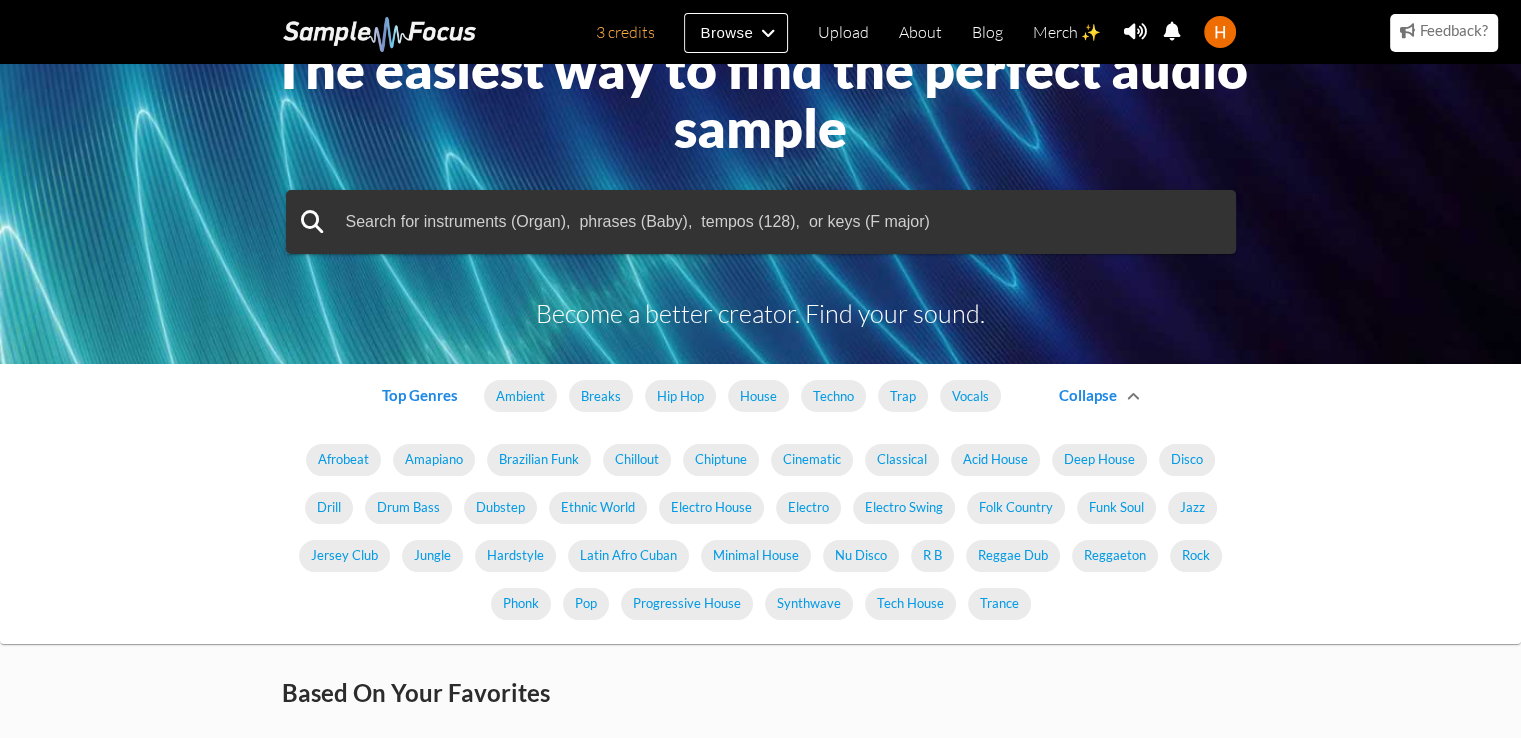 click on "Collapse" at bounding box center [1072, 395] 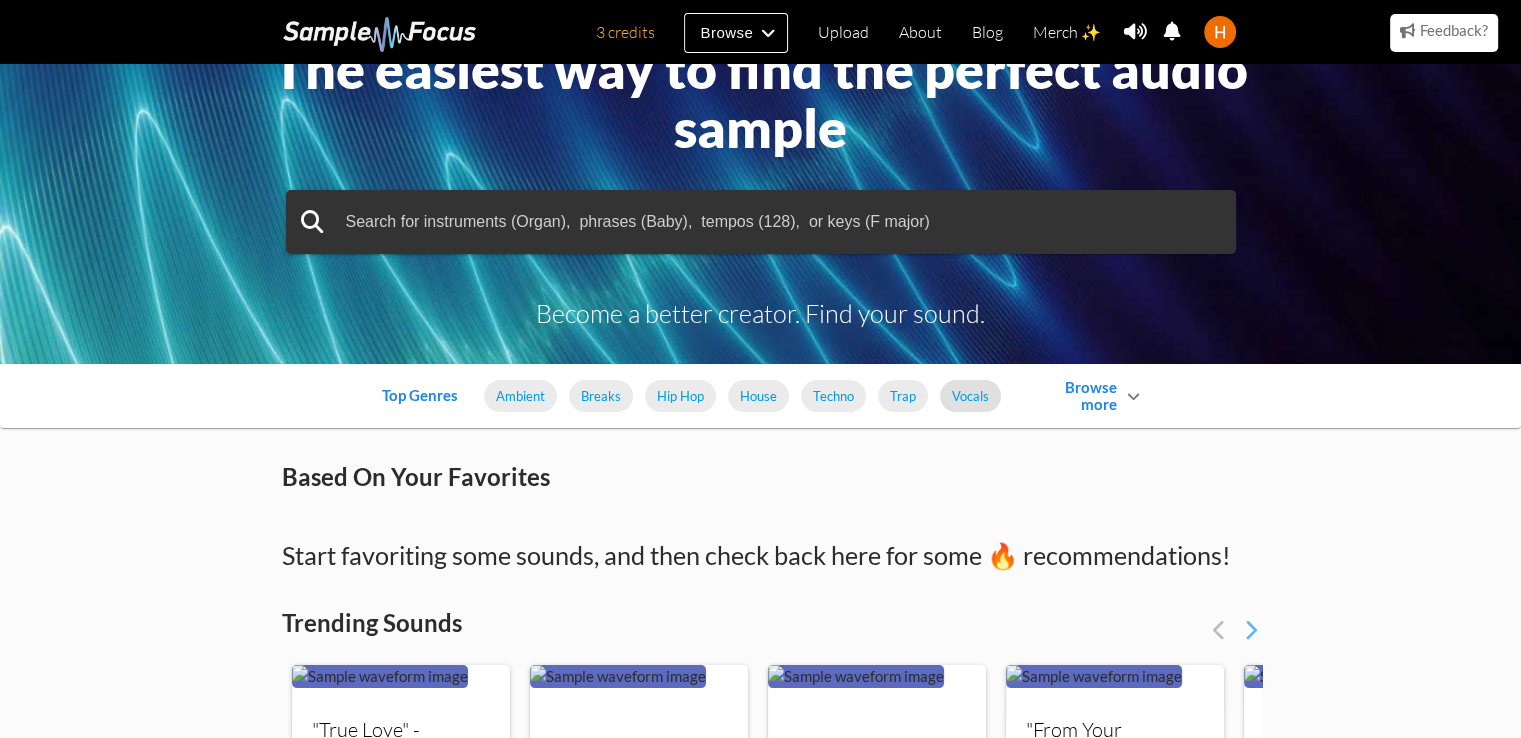 click on "Vocals" at bounding box center (970, 396) 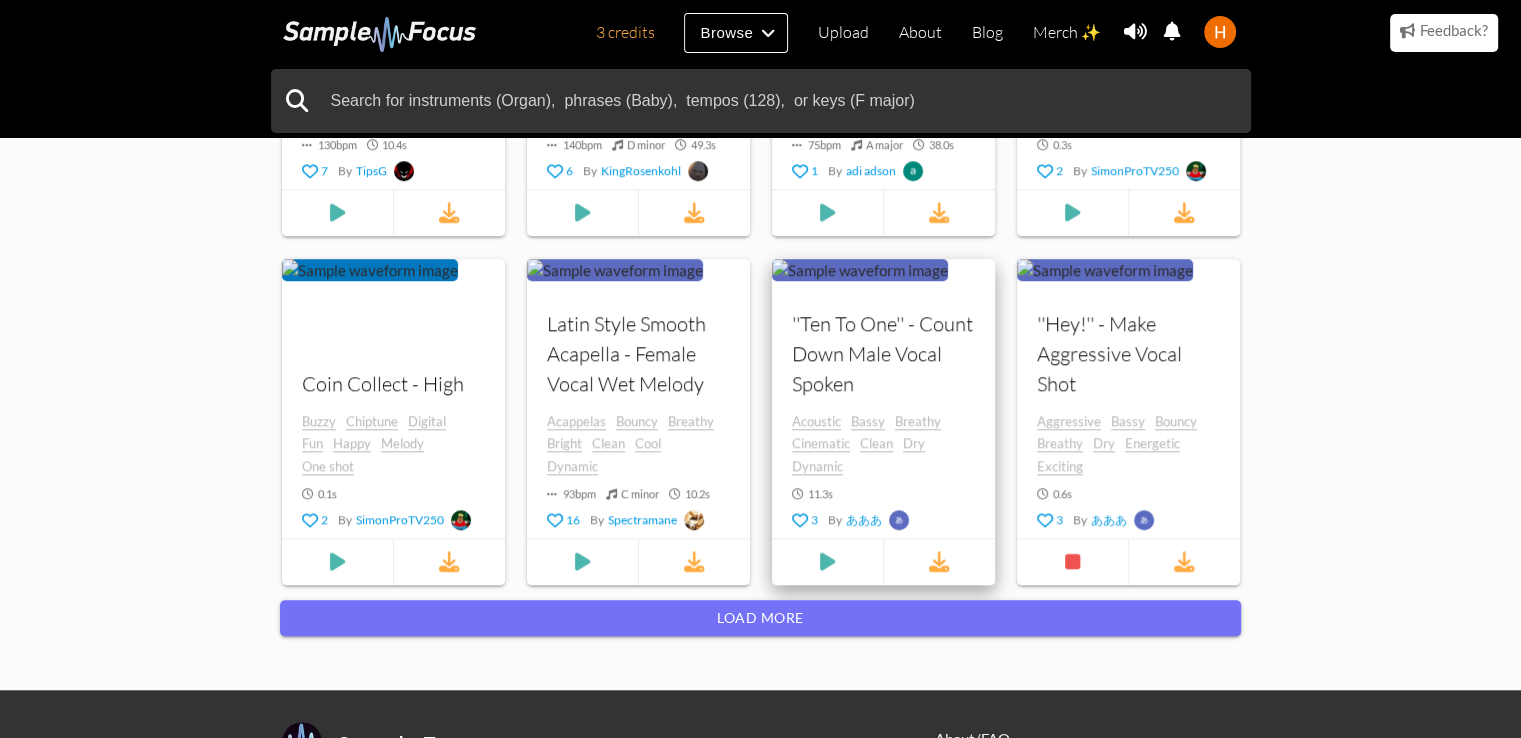 scroll, scrollTop: 1600, scrollLeft: 0, axis: vertical 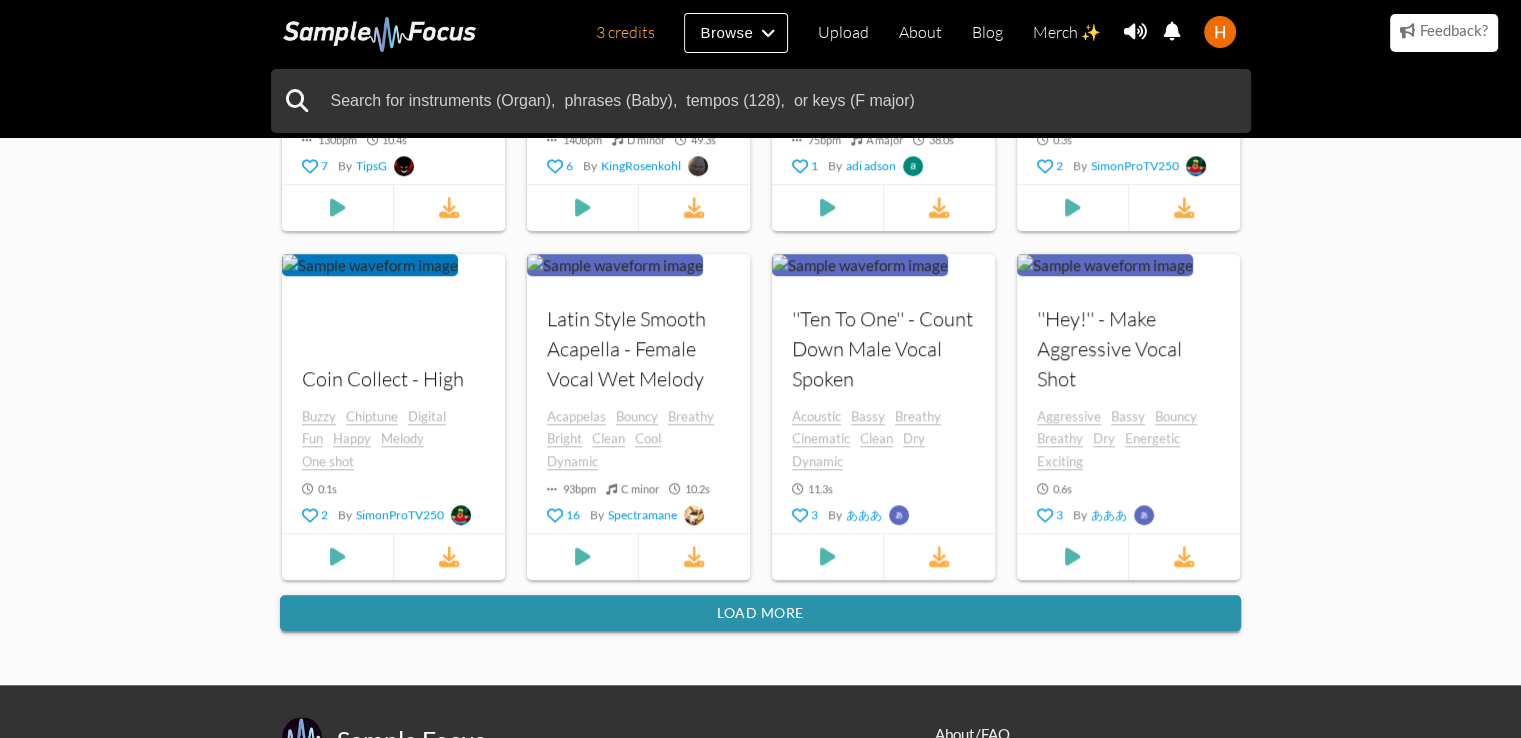 click on "Load more" at bounding box center (760, 613) 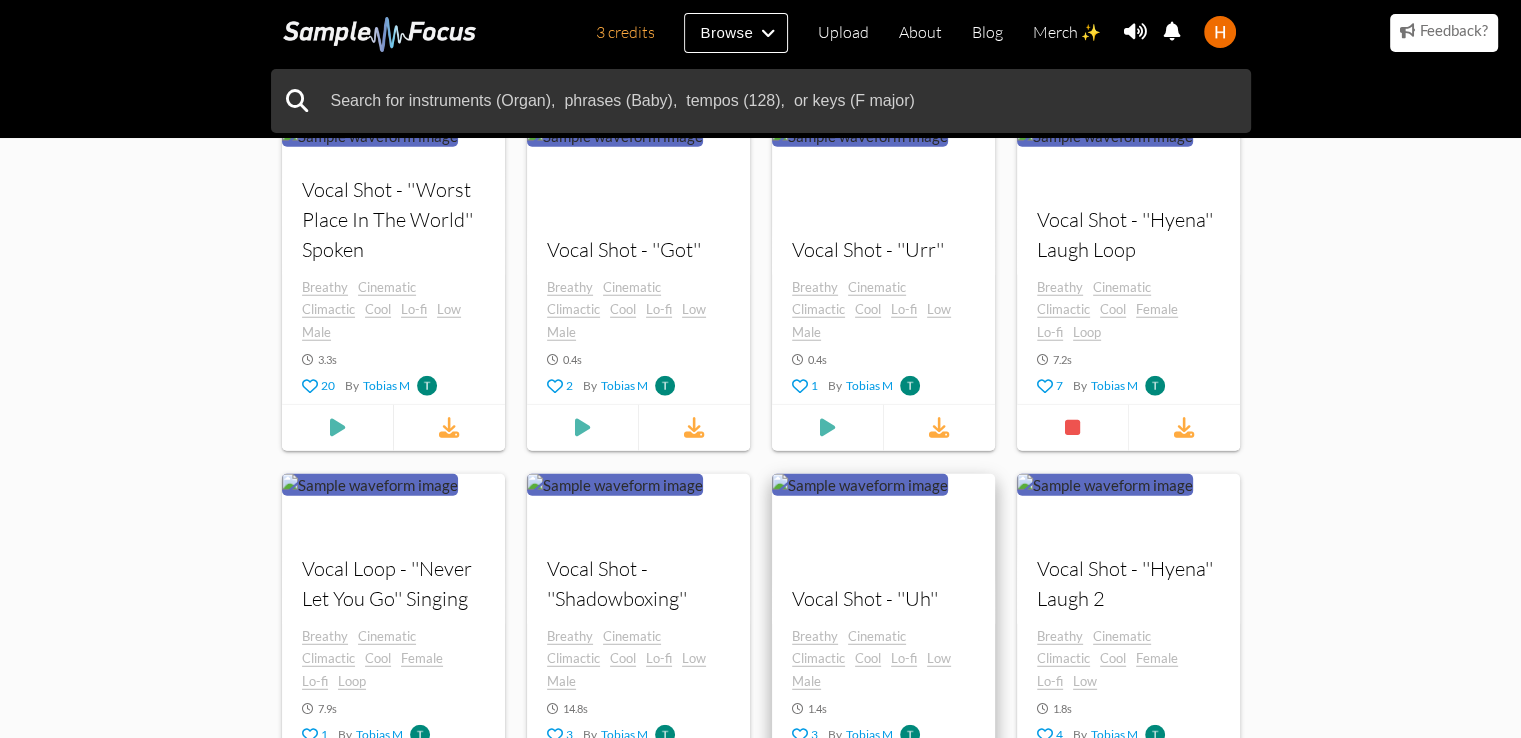 scroll, scrollTop: 5300, scrollLeft: 0, axis: vertical 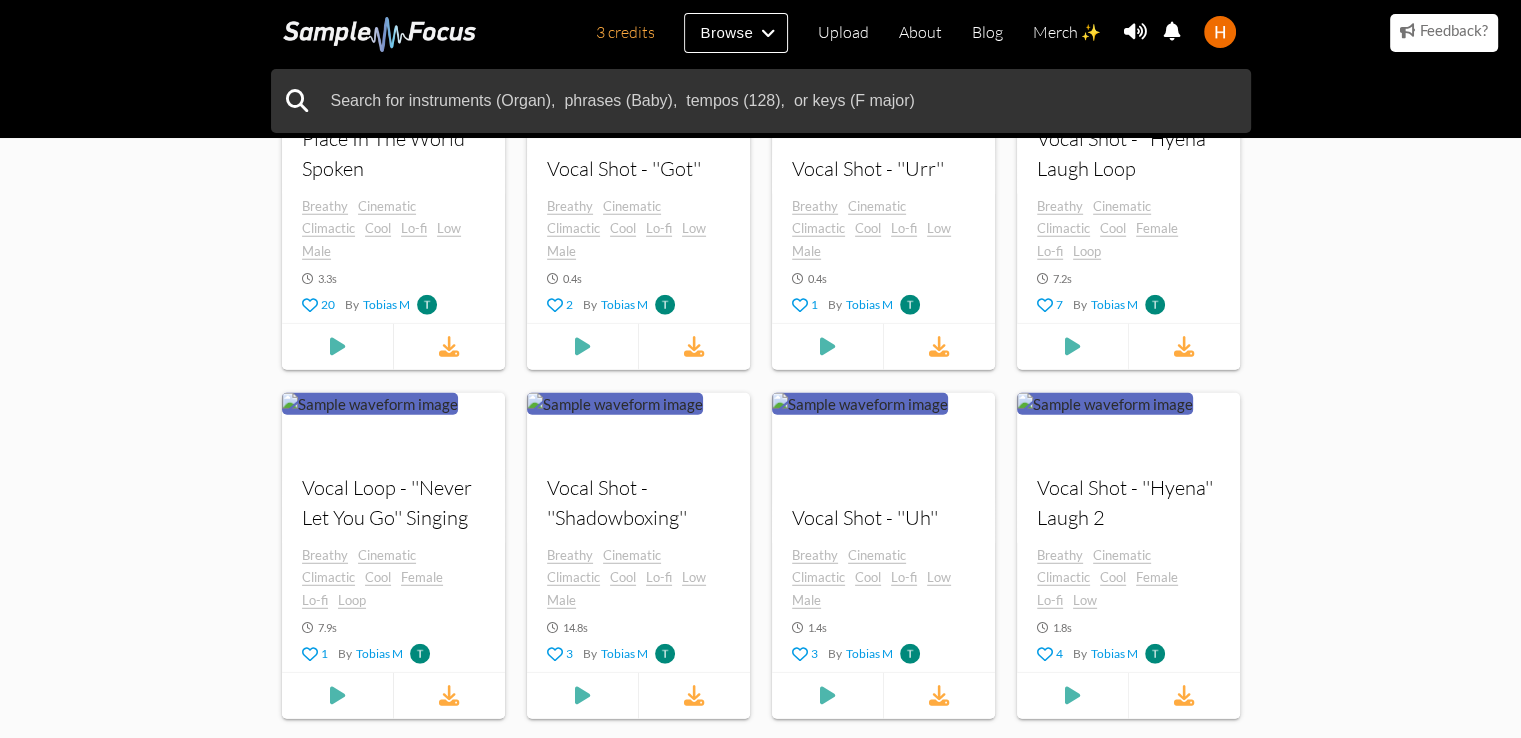 drag, startPoint x: 1449, startPoint y: 439, endPoint x: 1331, endPoint y: 437, distance: 118.016945 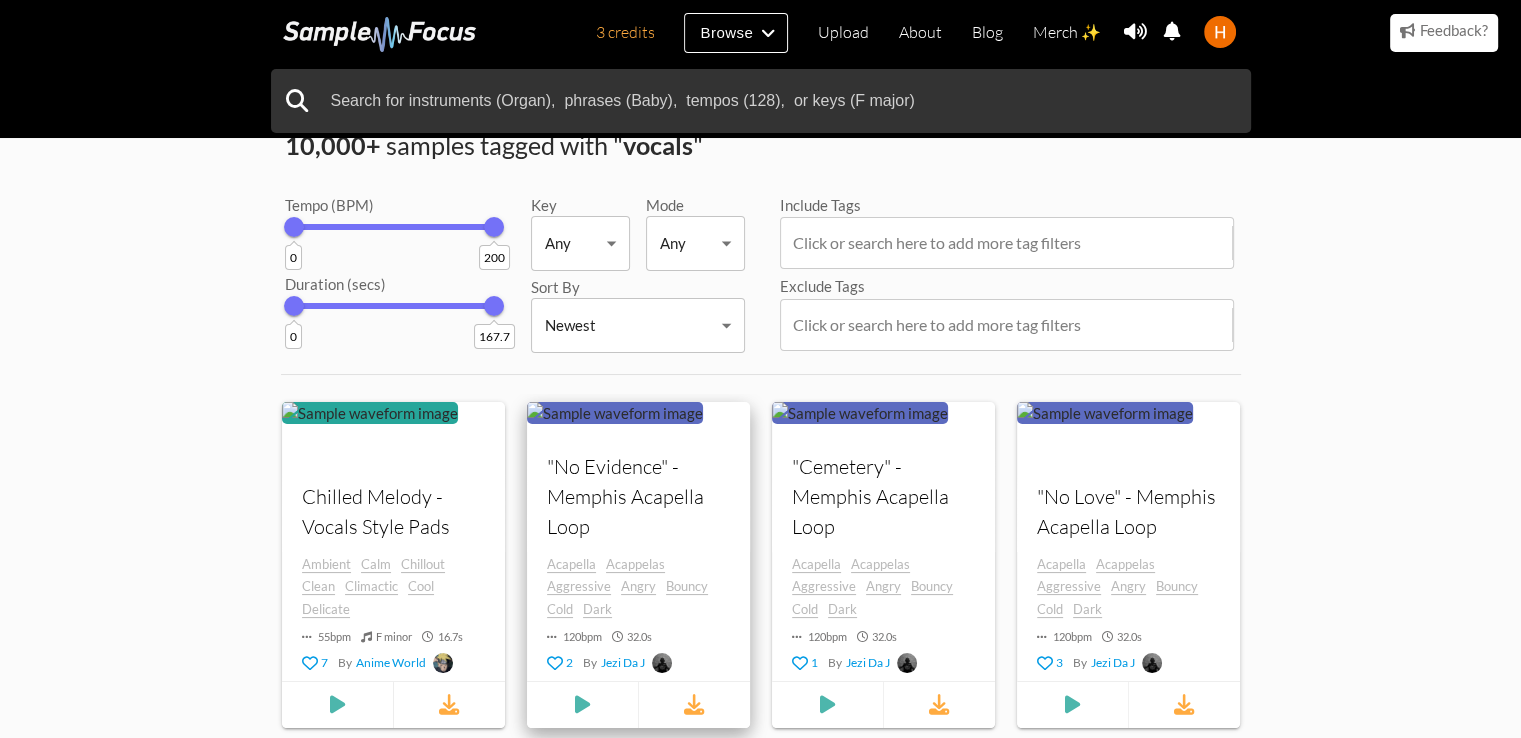 scroll, scrollTop: 0, scrollLeft: 0, axis: both 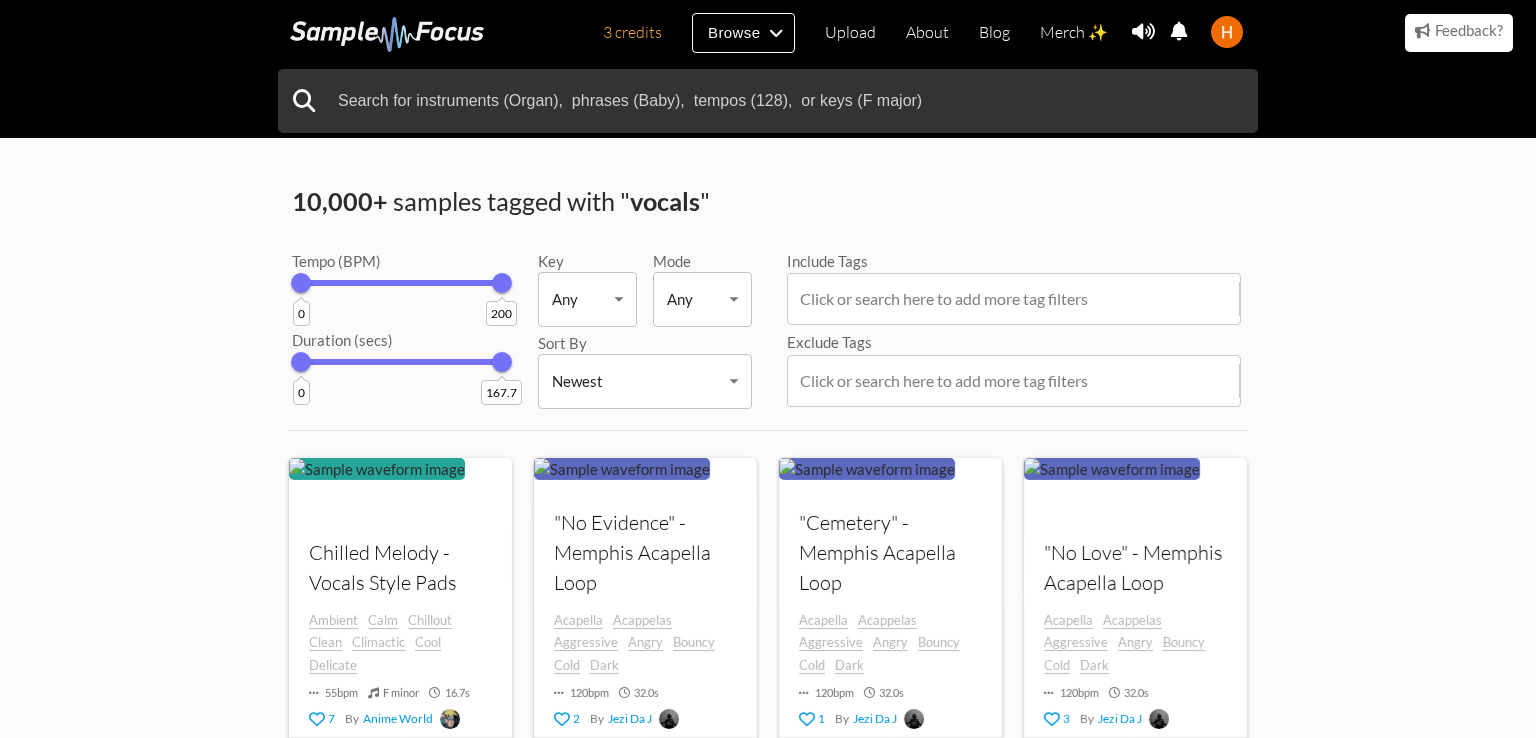 click on "3 credits
Browse
Upload
About
Blog
Merch ✨
Notifications Settings You have no notifications. View all notifications
Account
Subscription
Analytics
Notifications
Notification Settings
Log Out
3 credits
Categories
Tags
Collections
Upload
About
Blog
Merch ✨
Account
Subscription
Analytics
Log Out" at bounding box center (768, 4727) 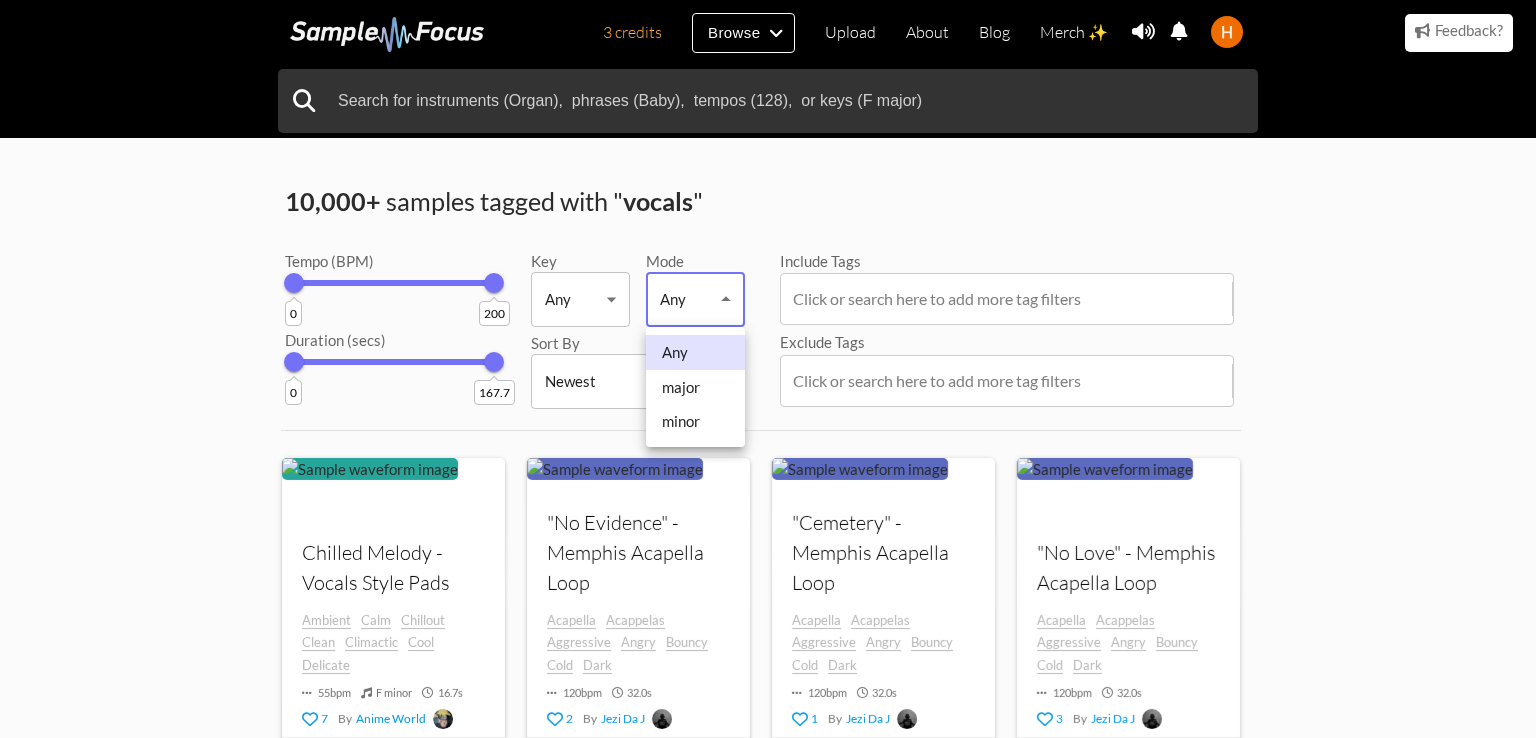 click at bounding box center [768, 369] 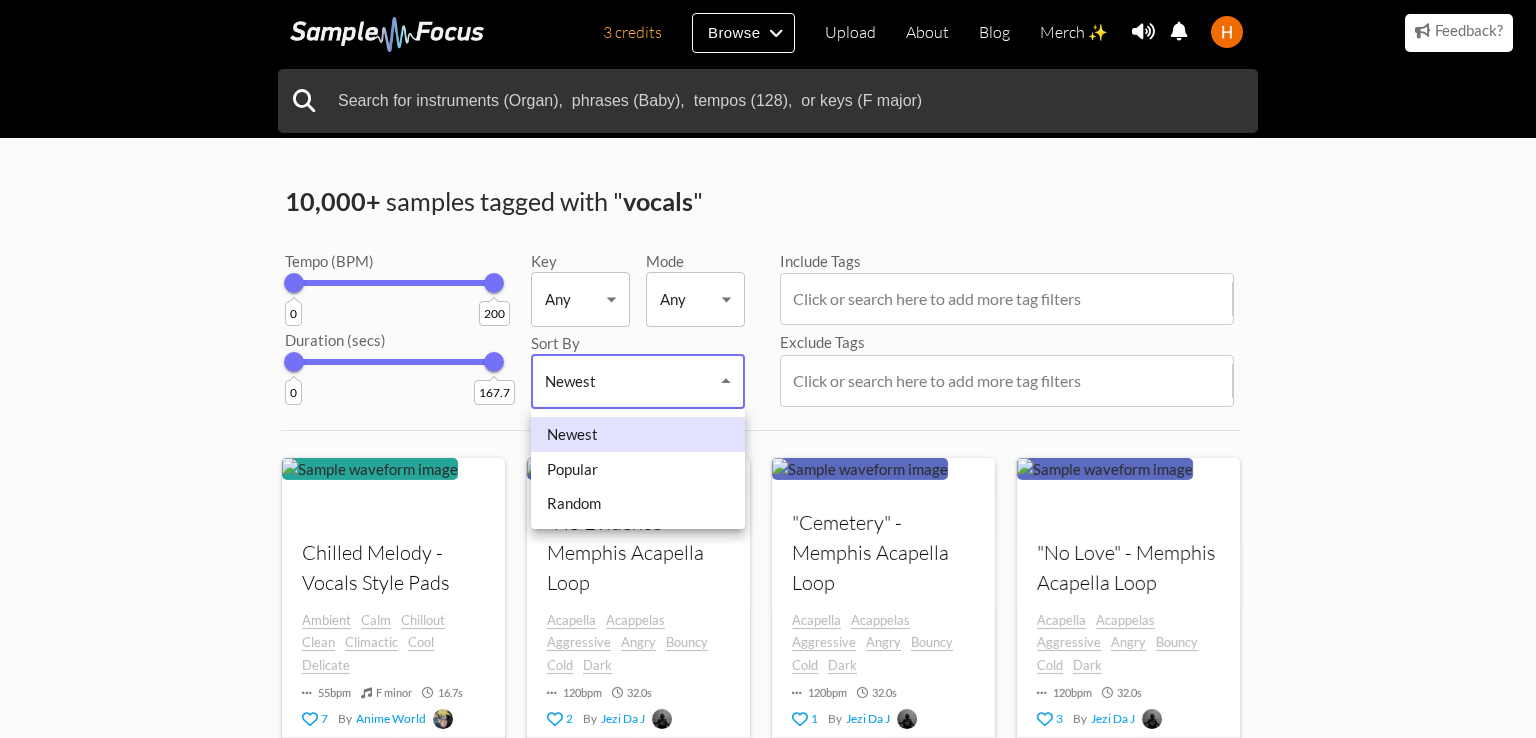 click on "3 credits
Browse
Upload
About
Blog
Merch ✨
Notifications Settings You have no notifications. View all notifications
Account
Subscription
Analytics
Notifications
Notification Settings
Log Out
3 credits
Categories
Tags
Collections
Upload
About
Blog
Merch ✨
Account
Subscription
Analytics
Log Out" at bounding box center (768, 4727) 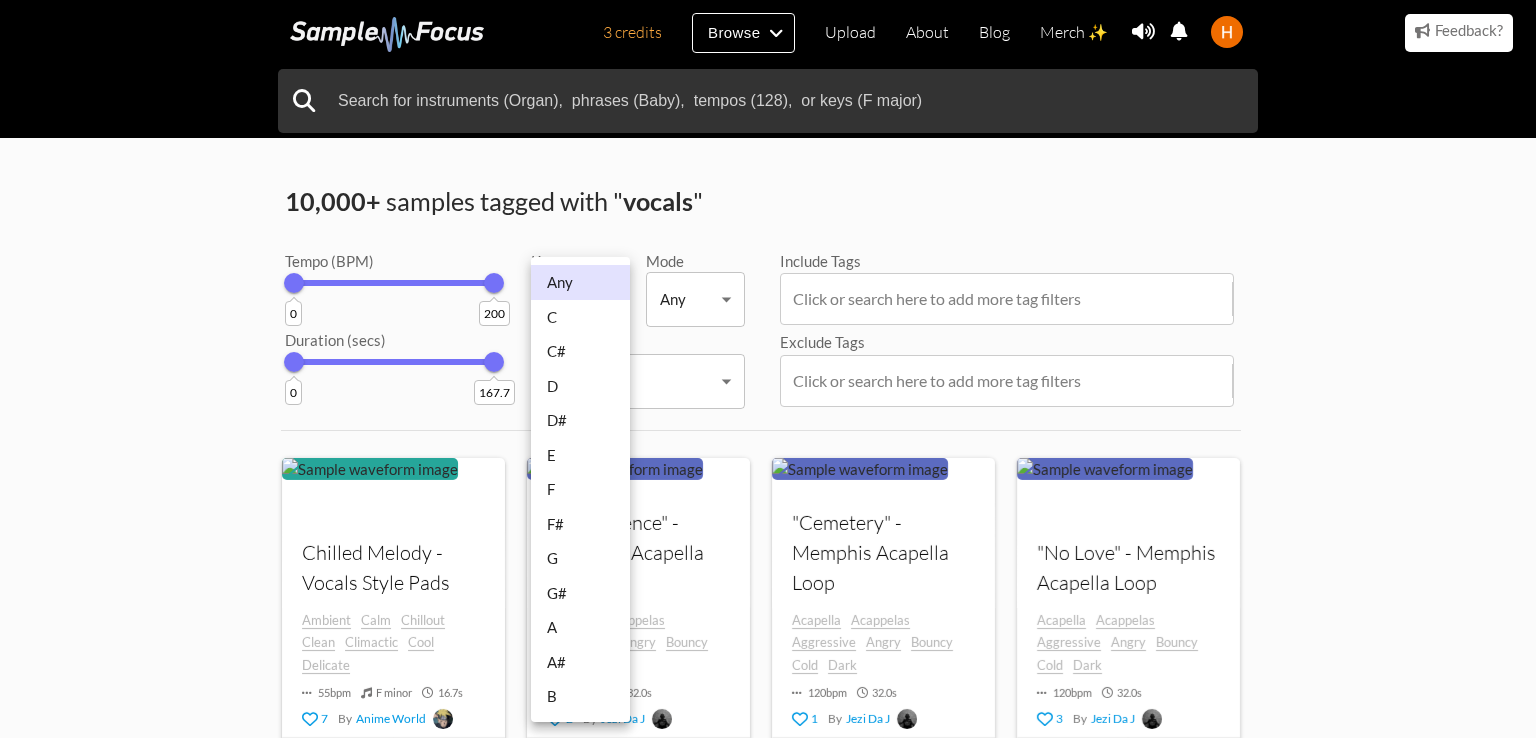 click on "3 credits
Browse
Upload
About
Blog
Merch ✨
Notifications Settings You have no notifications. View all notifications
Account
Subscription
Analytics
Notifications
Notification Settings
Log Out
3 credits
Categories
Tags
Collections
Upload
About
Blog
Merch ✨
Account
Subscription
Analytics
Log Out" at bounding box center [768, 4727] 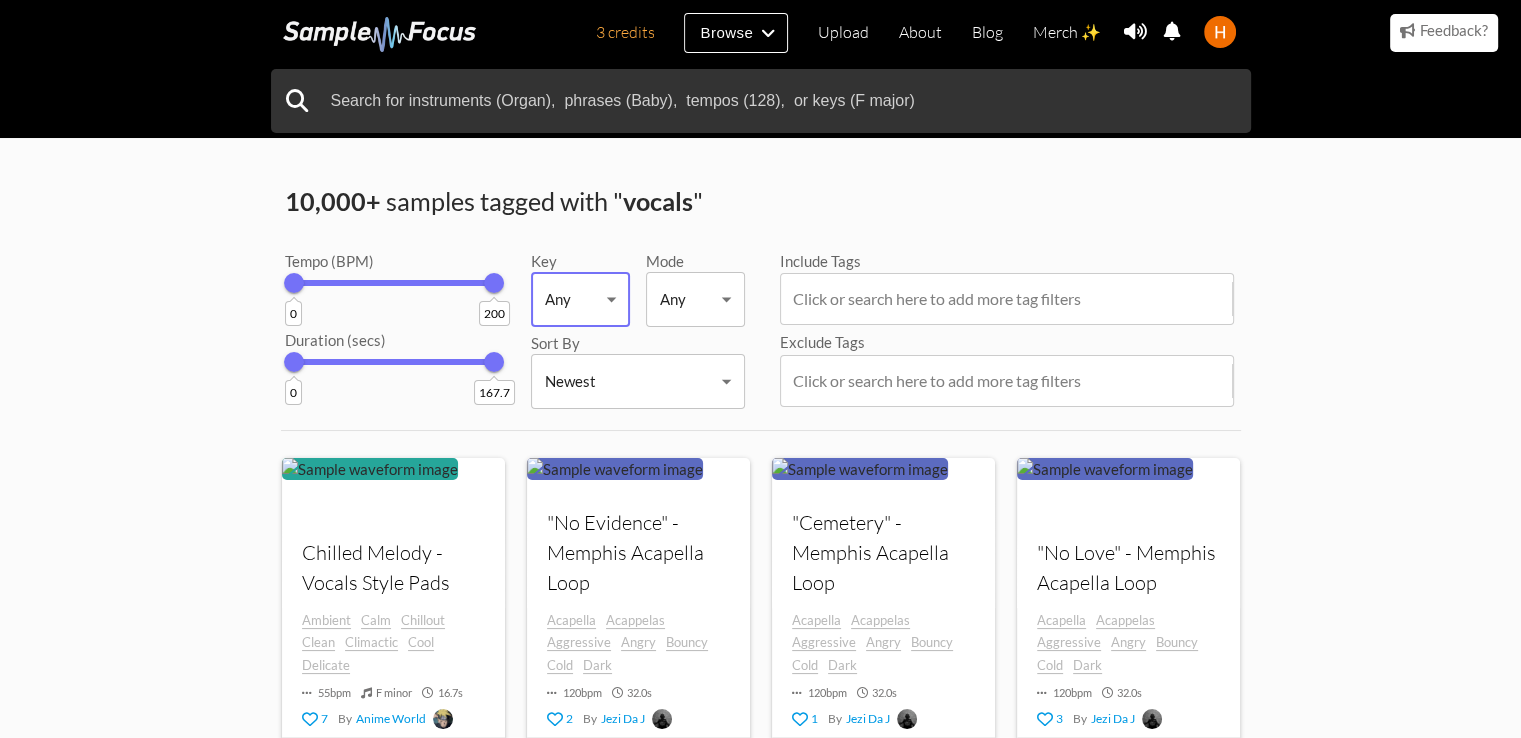 click on "Any C C# D D# E F F# G G# A A# B" at bounding box center [760, 369] 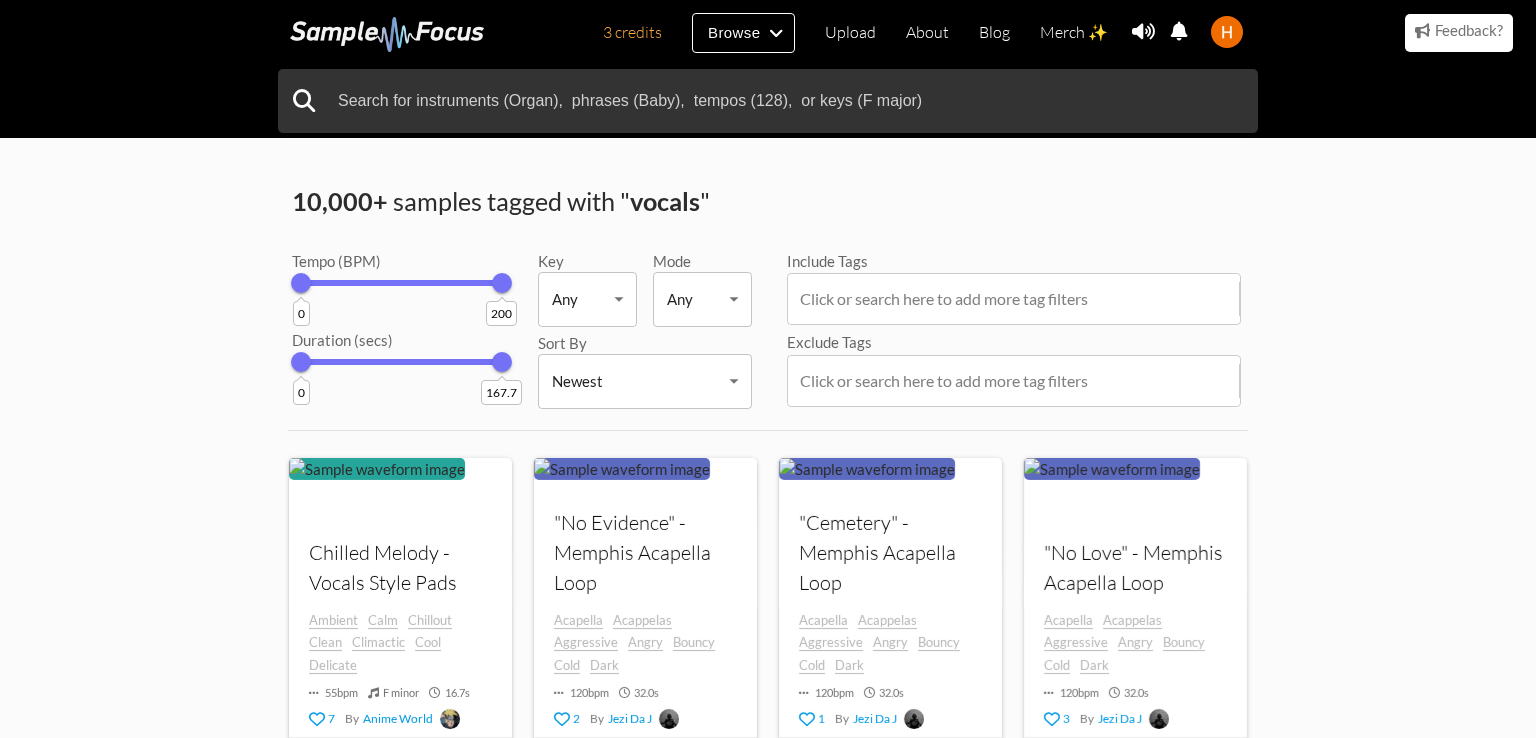 click on "3 credits
Browse
Upload
About
Blog
Merch ✨
Notifications Settings You have no notifications. View all notifications
Account
Subscription
Analytics
Notifications
Notification Settings
Log Out
3 credits
Categories
Tags
Collections
Upload
About
Blog
Merch ✨
Account
Subscription
Analytics
Log Out" at bounding box center (768, 4727) 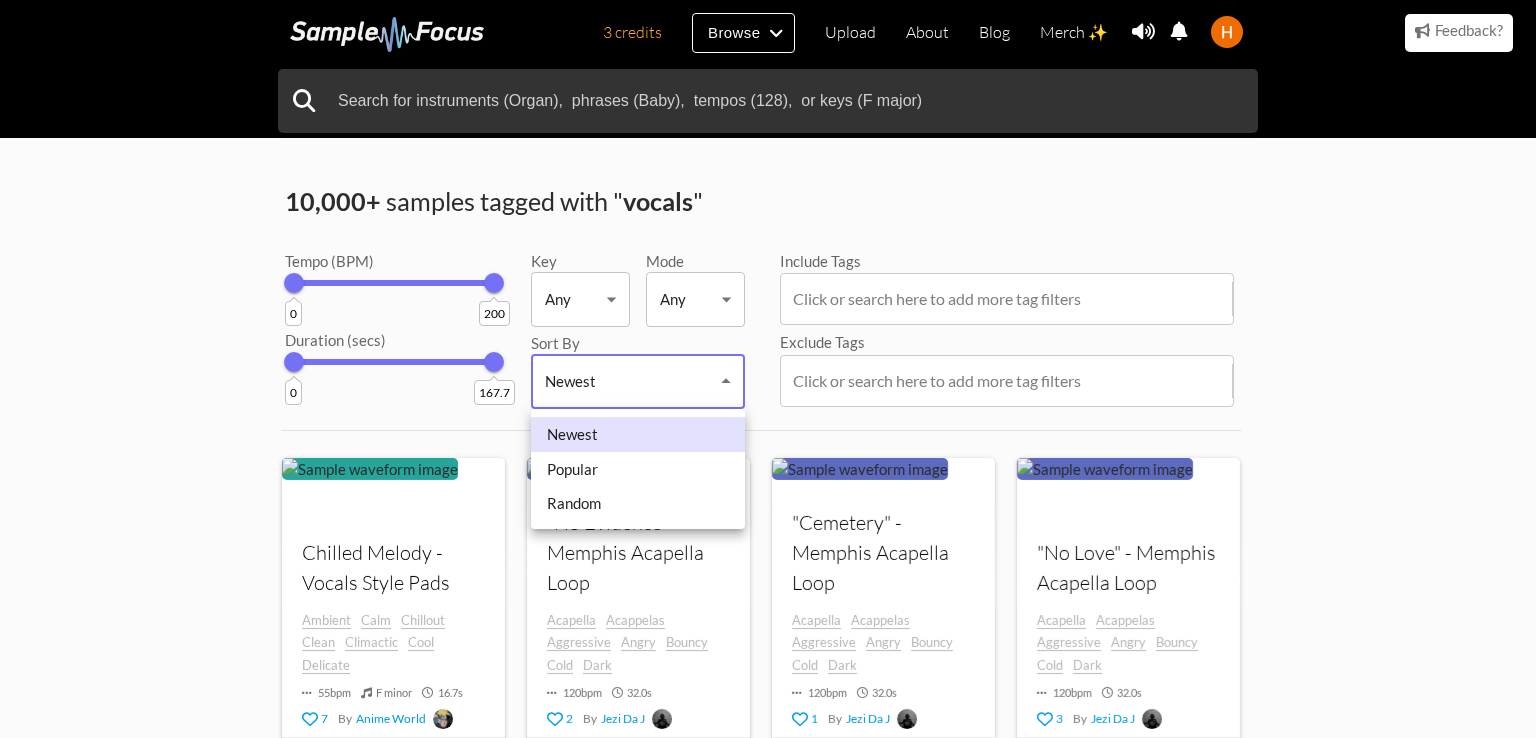 click at bounding box center [768, 369] 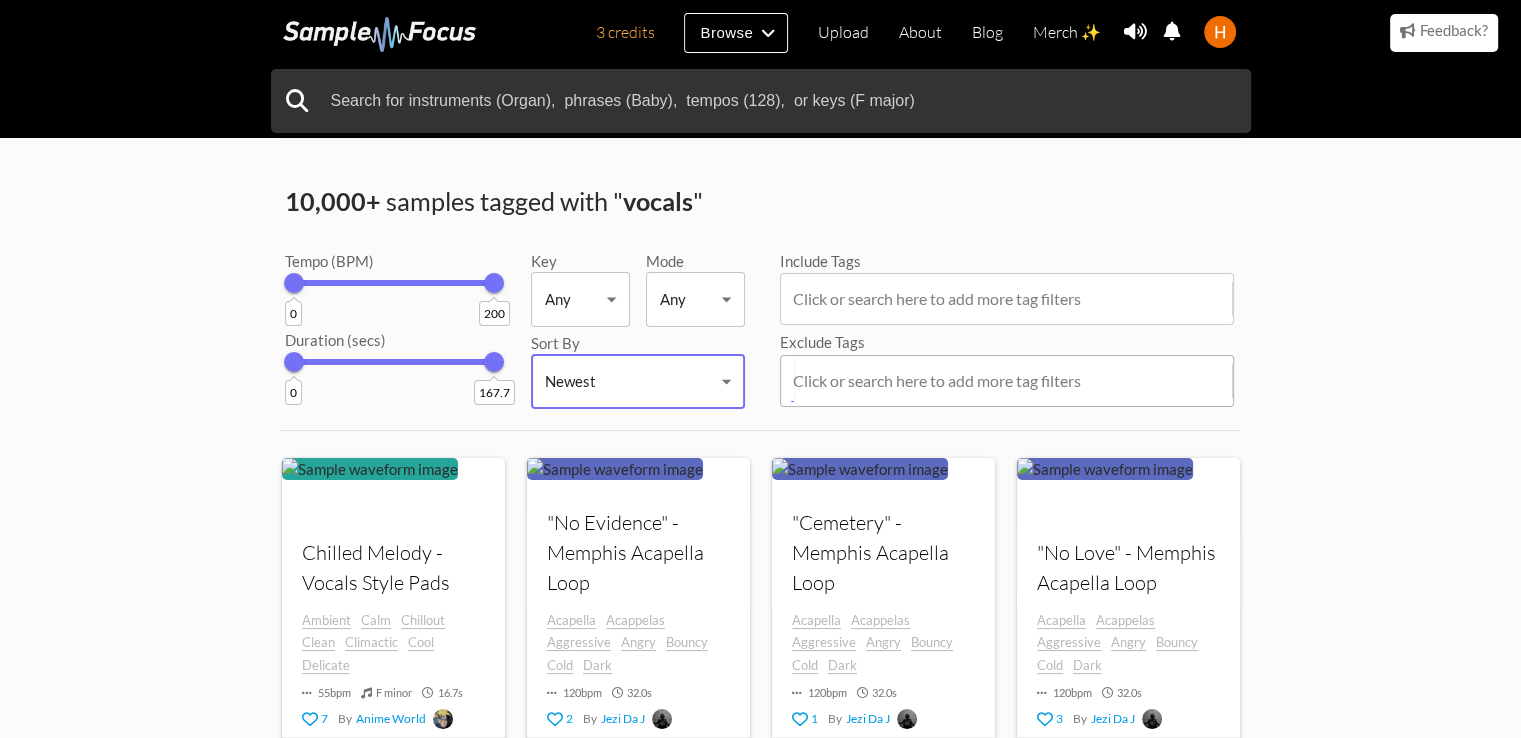 click at bounding box center (1011, 381) 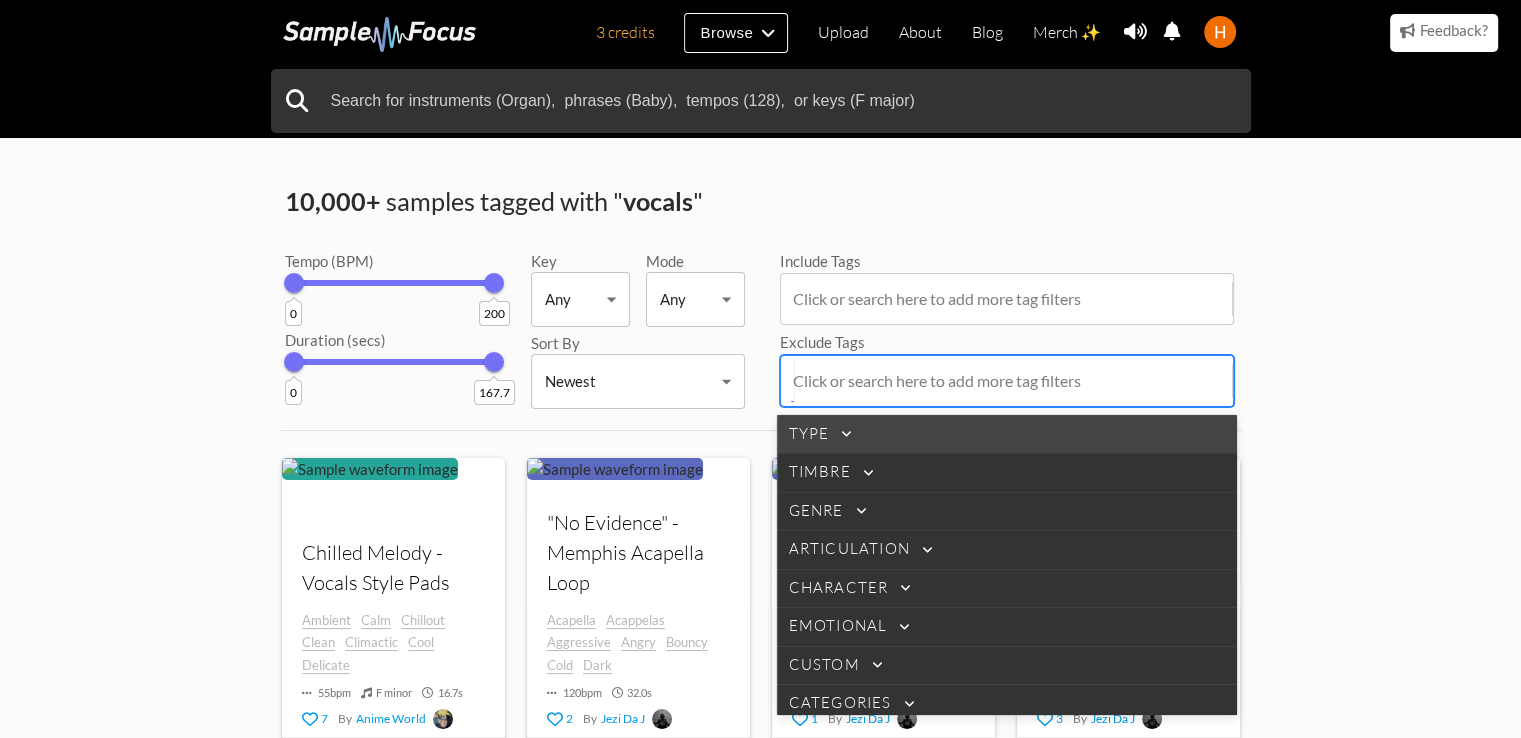click on "Type" at bounding box center (809, 434) 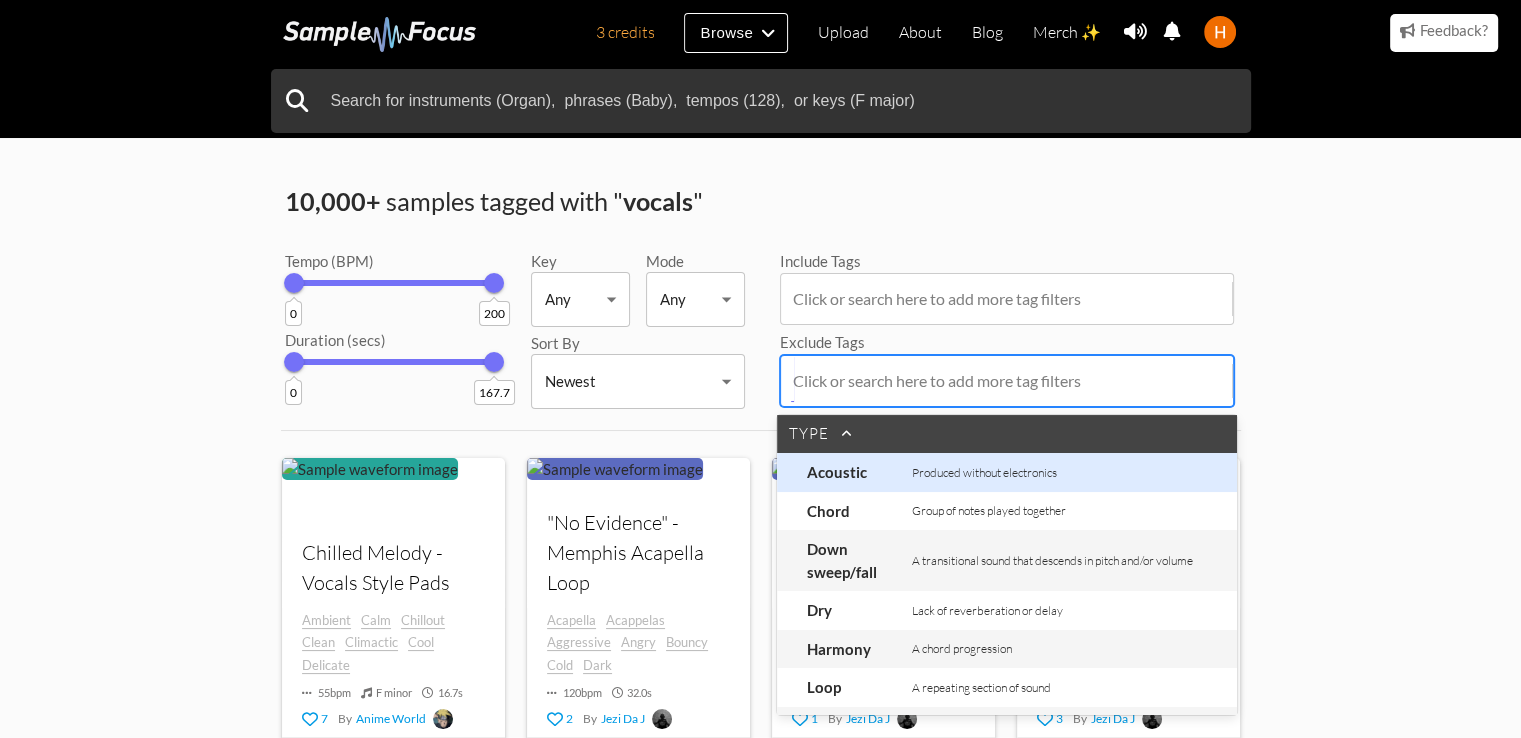 click on "Type" at bounding box center (809, 434) 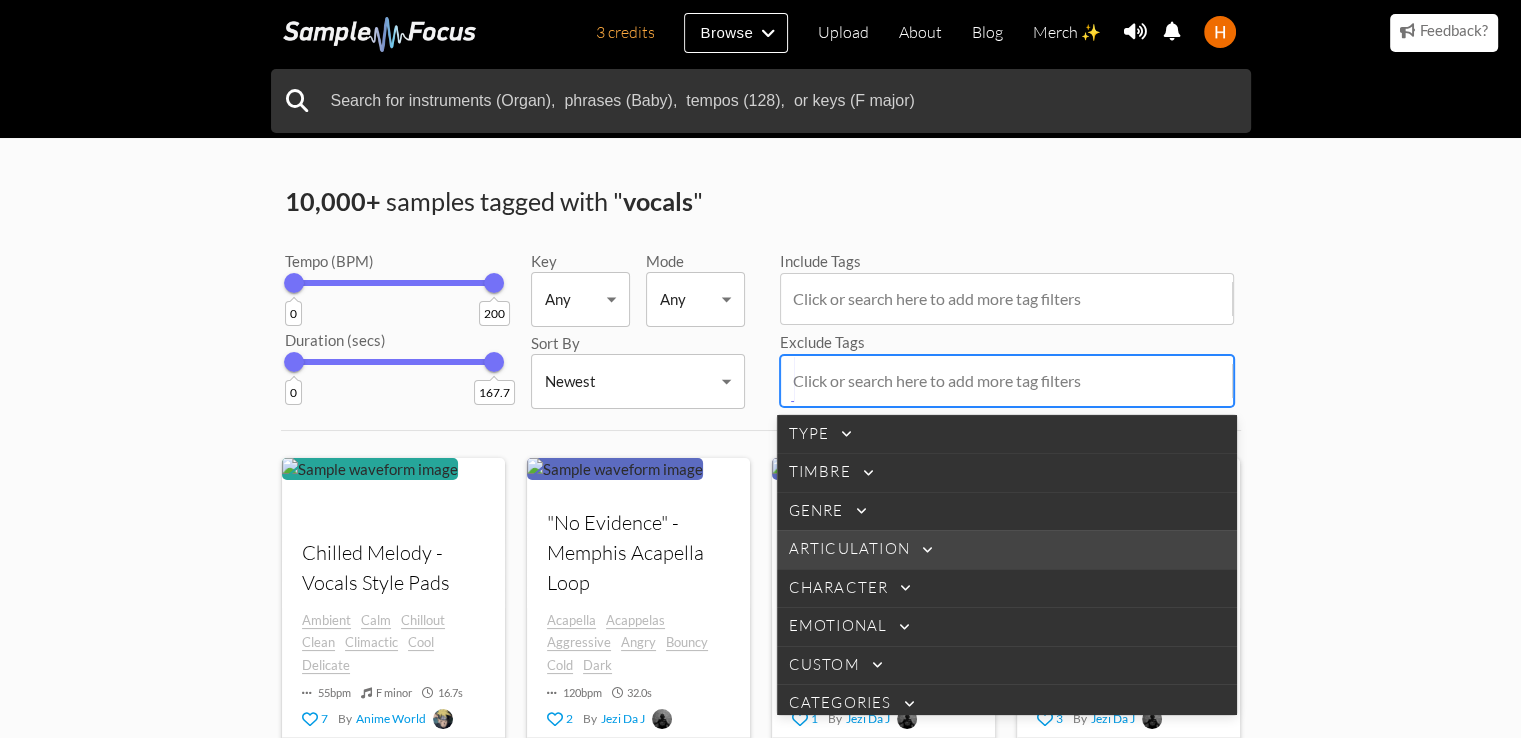 scroll, scrollTop: 12, scrollLeft: 0, axis: vertical 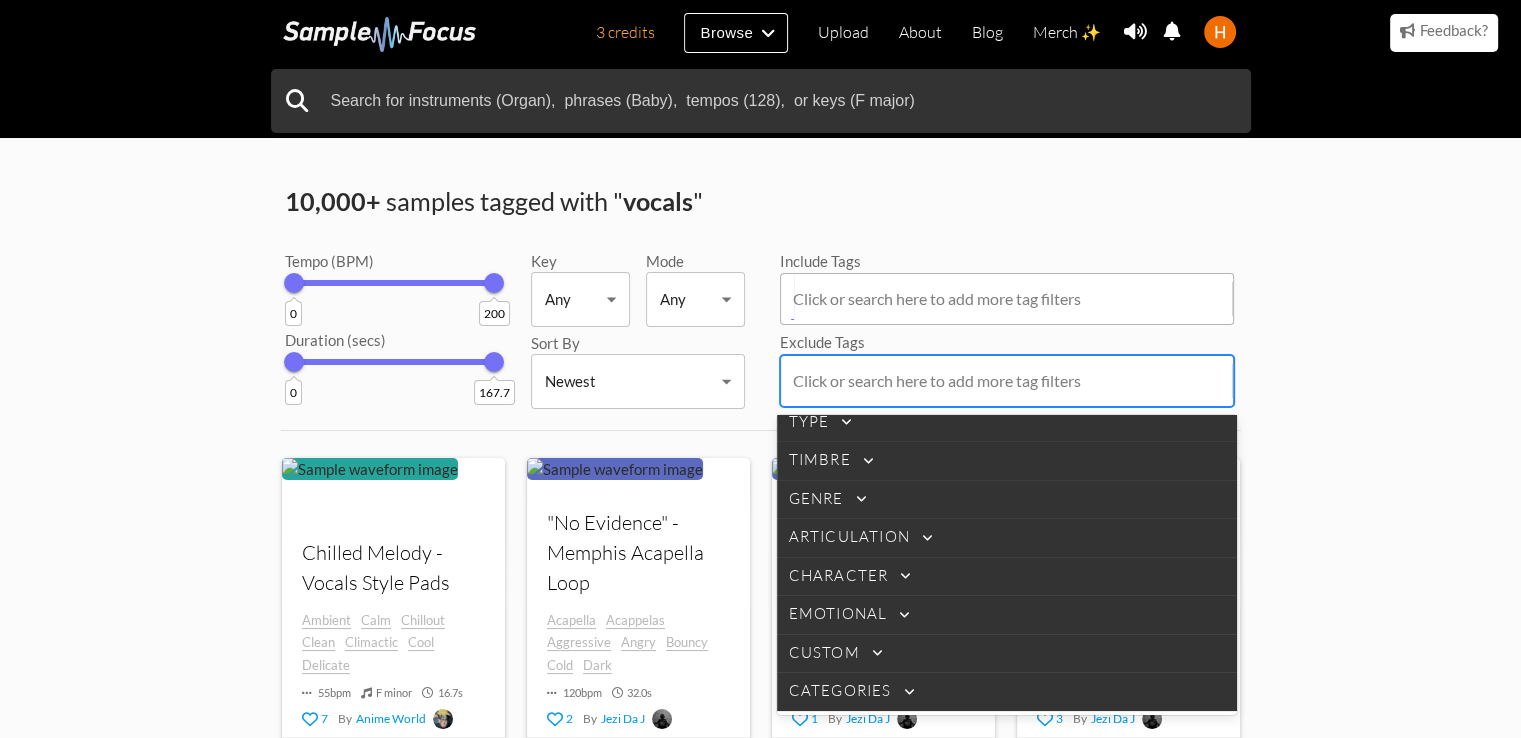 click at bounding box center (1011, 299) 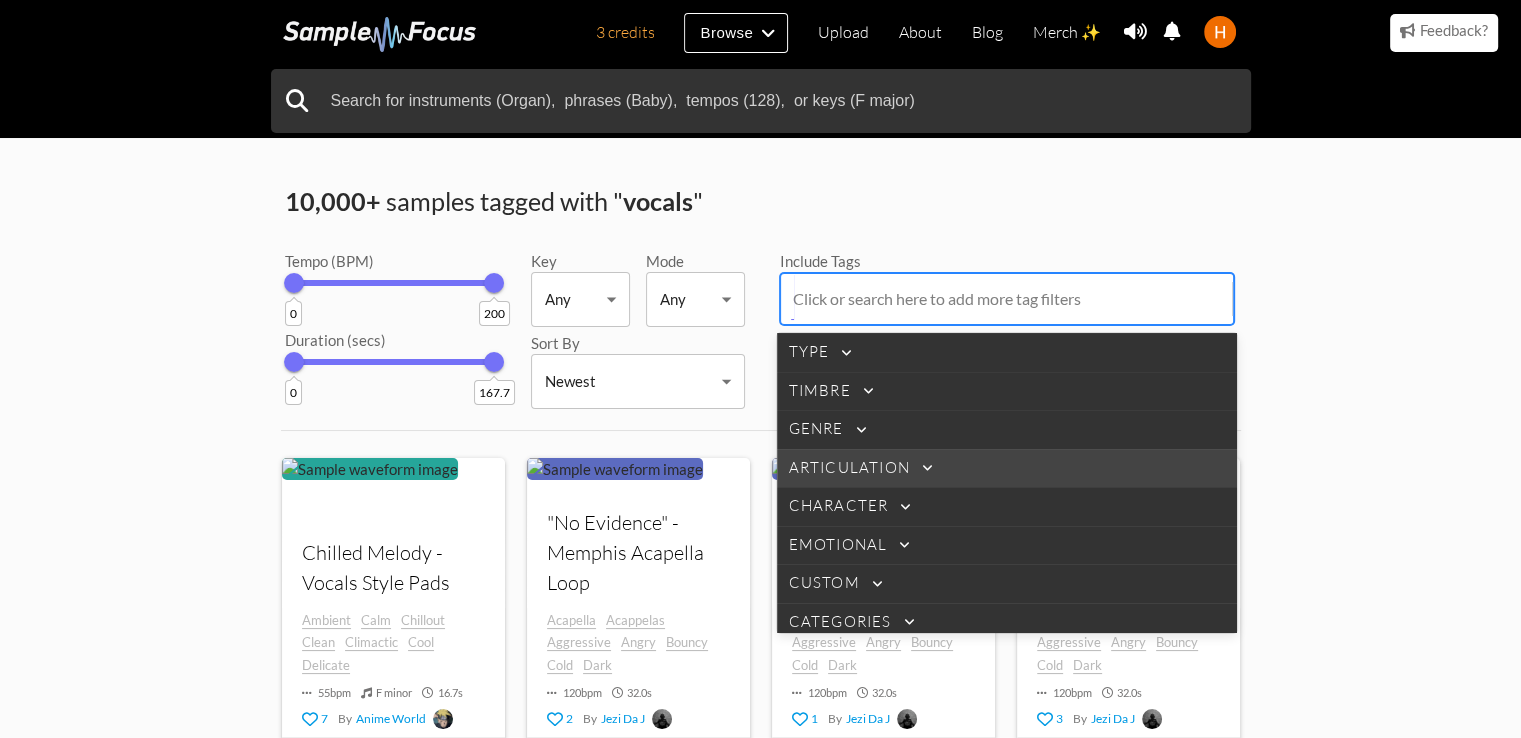 scroll, scrollTop: 12, scrollLeft: 0, axis: vertical 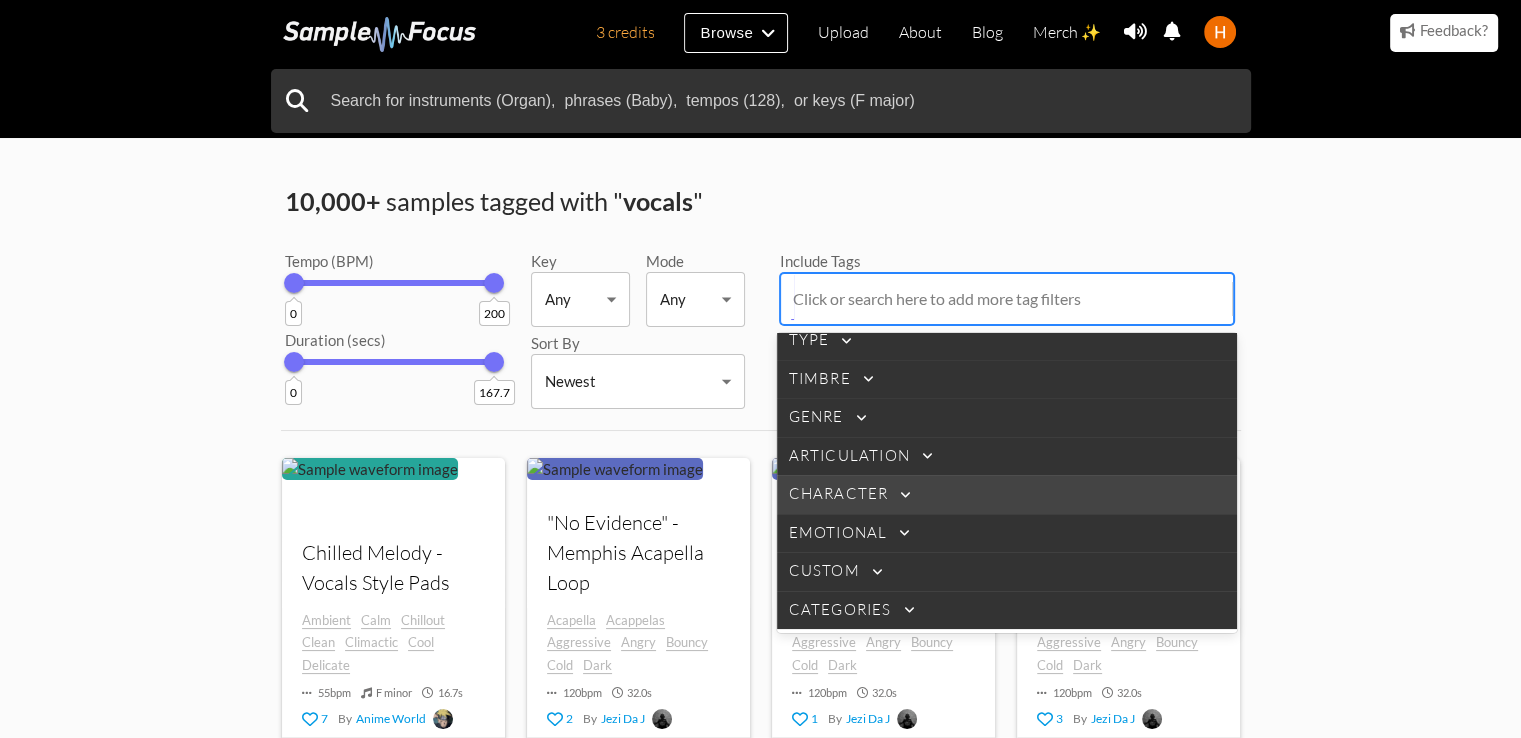 click at bounding box center (846, 341) 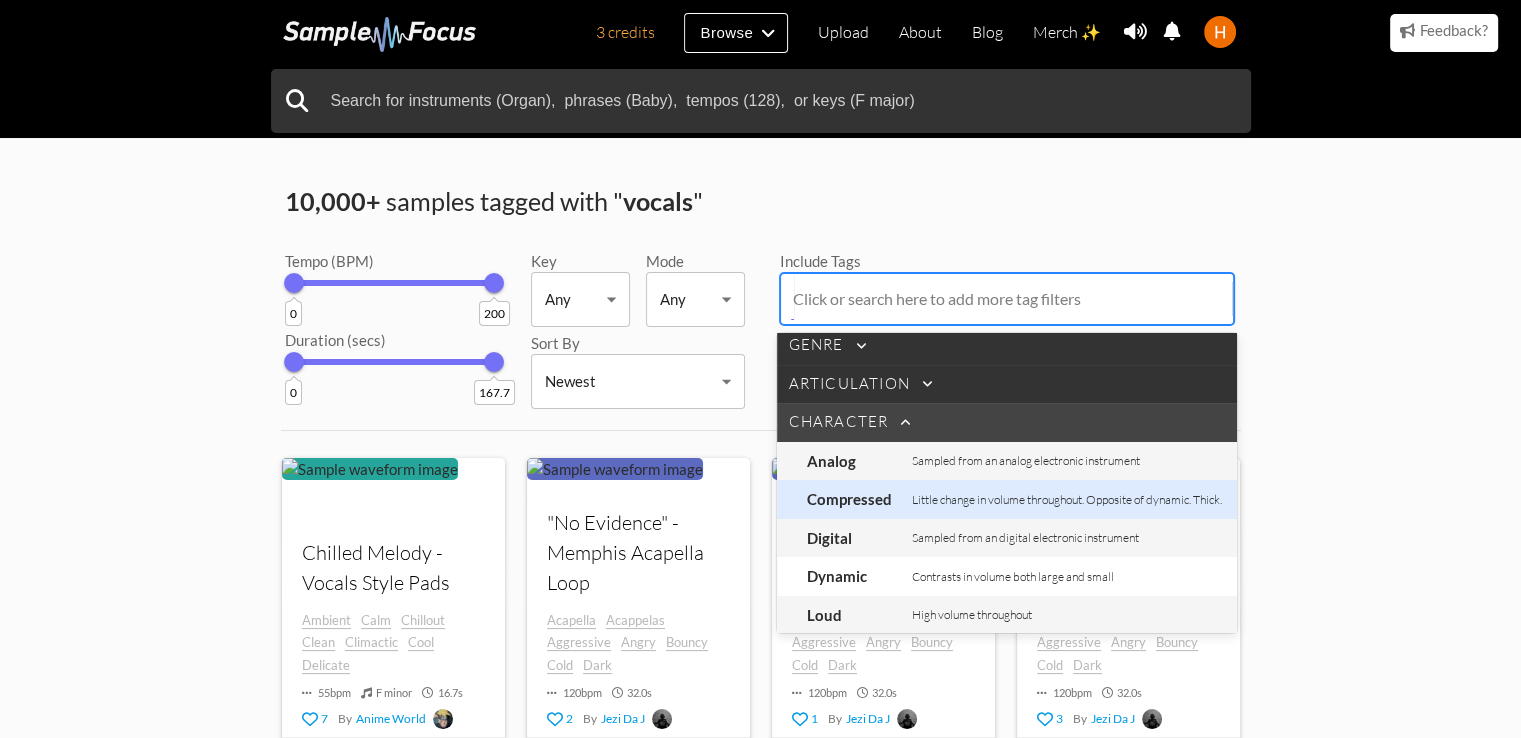 scroll, scrollTop: 0, scrollLeft: 0, axis: both 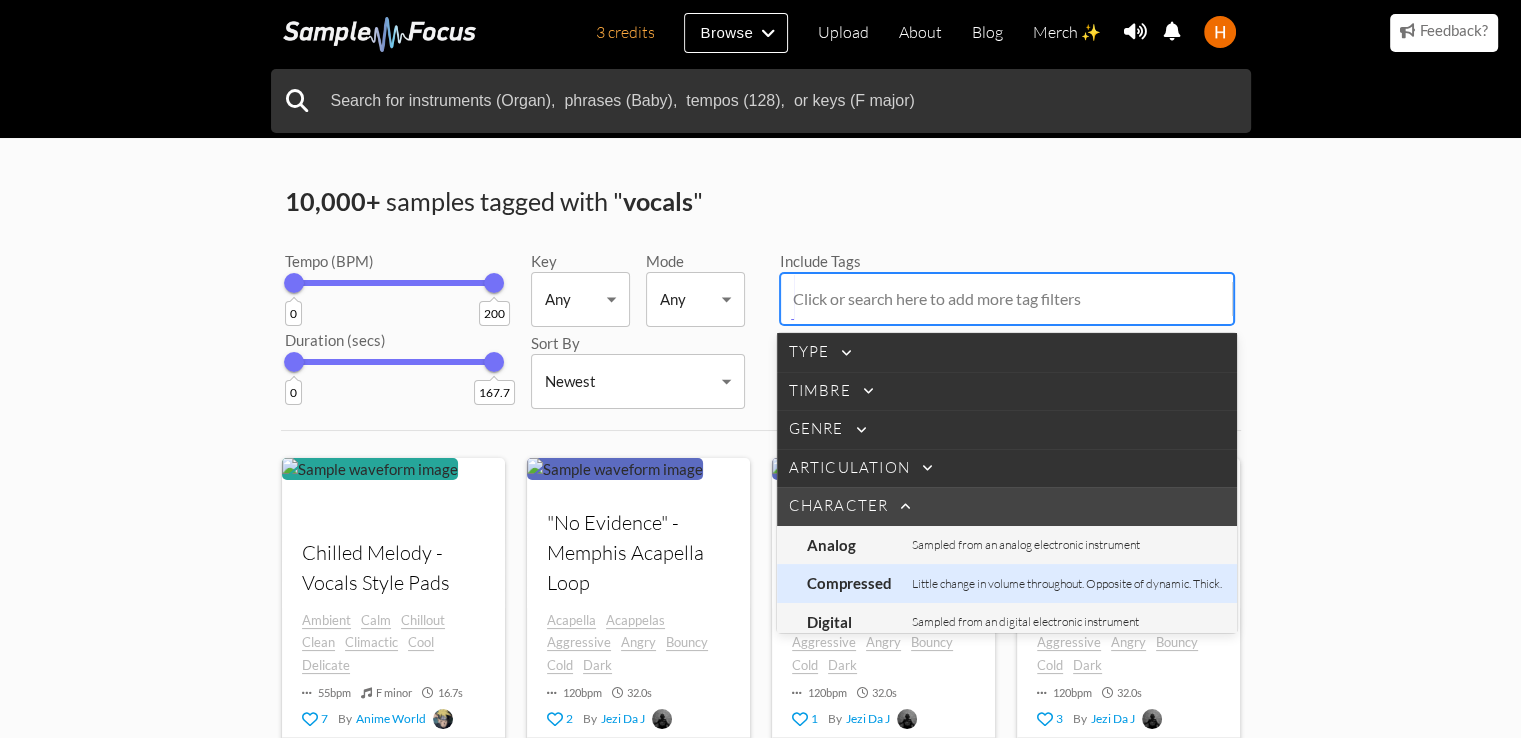 click on "Character" at bounding box center (1007, 352) 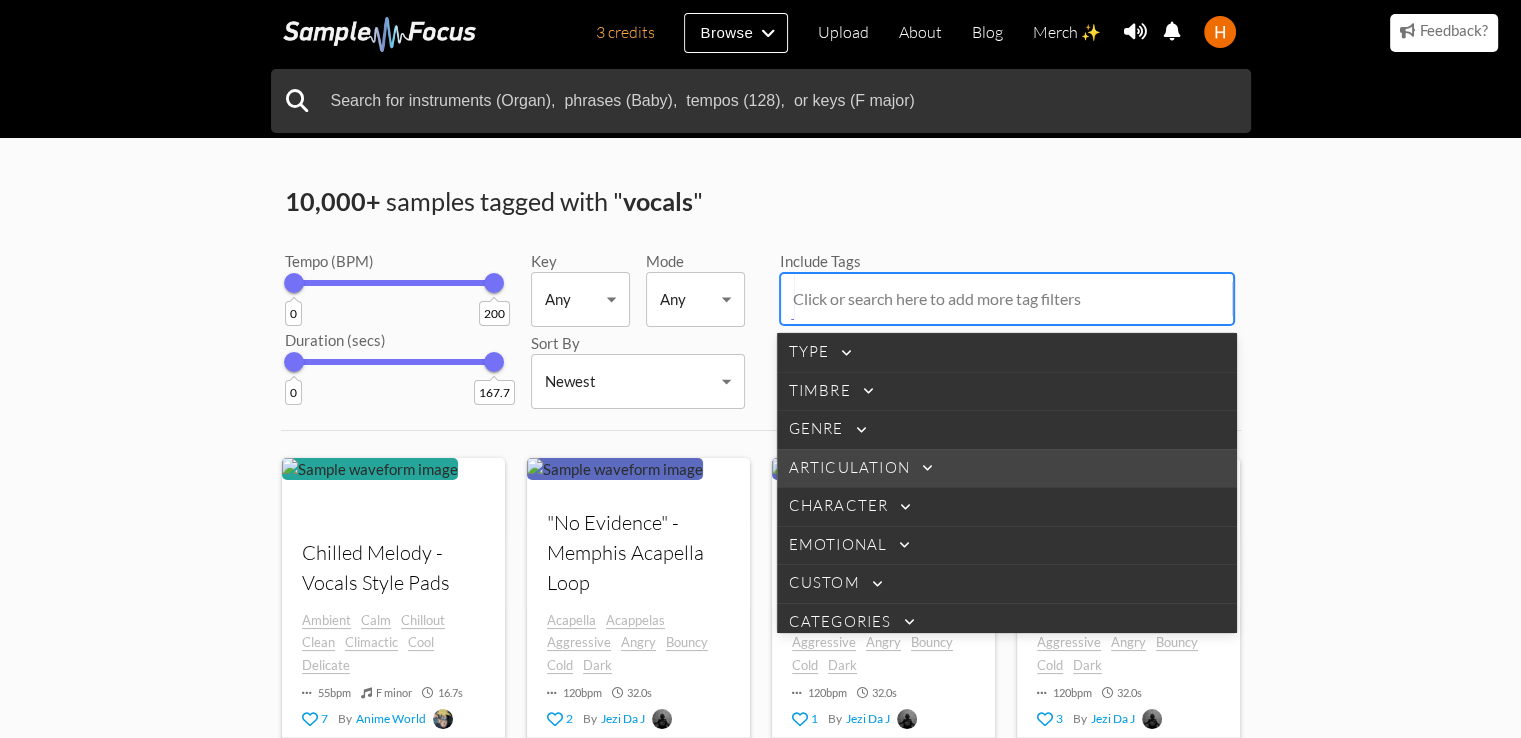 click at bounding box center (846, 353) 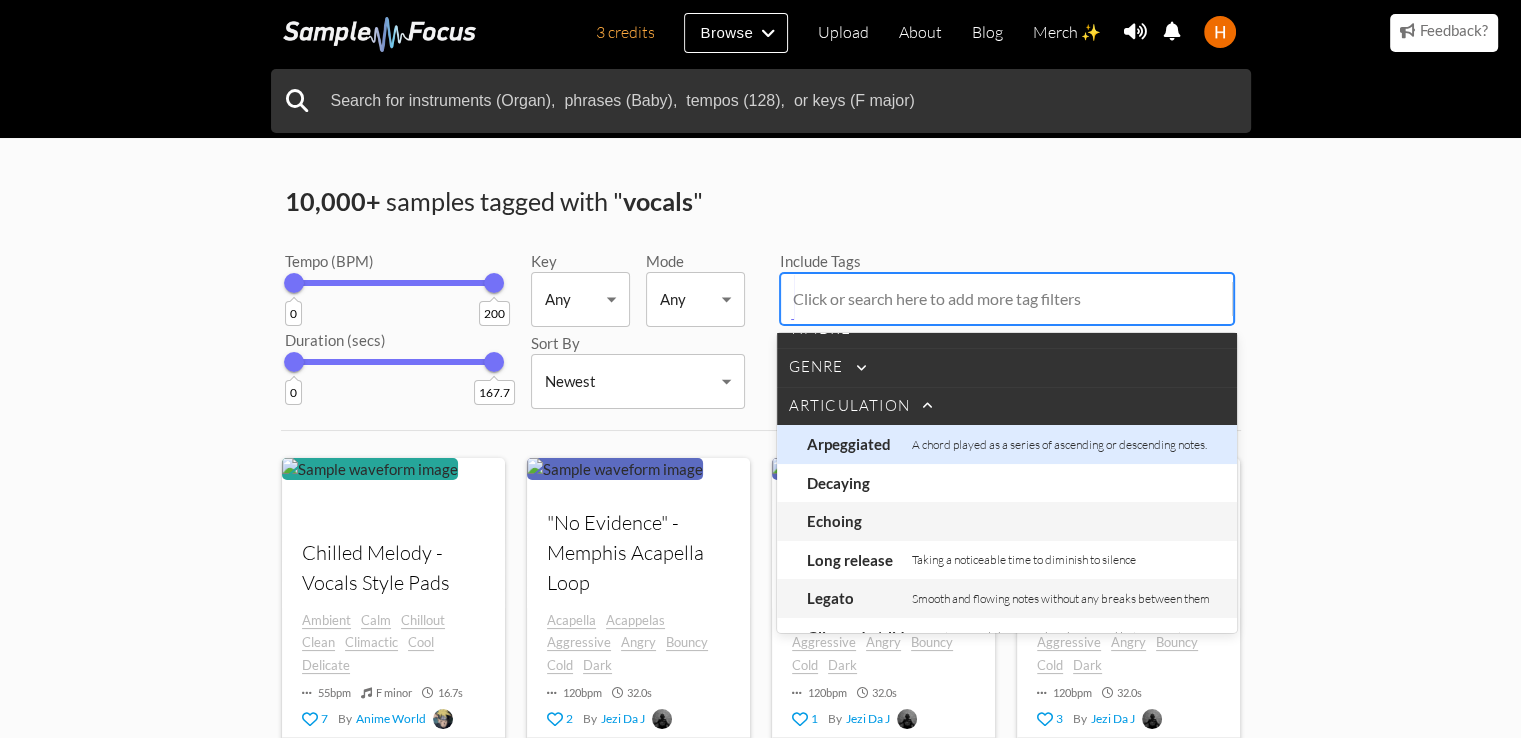 scroll, scrollTop: 0, scrollLeft: 0, axis: both 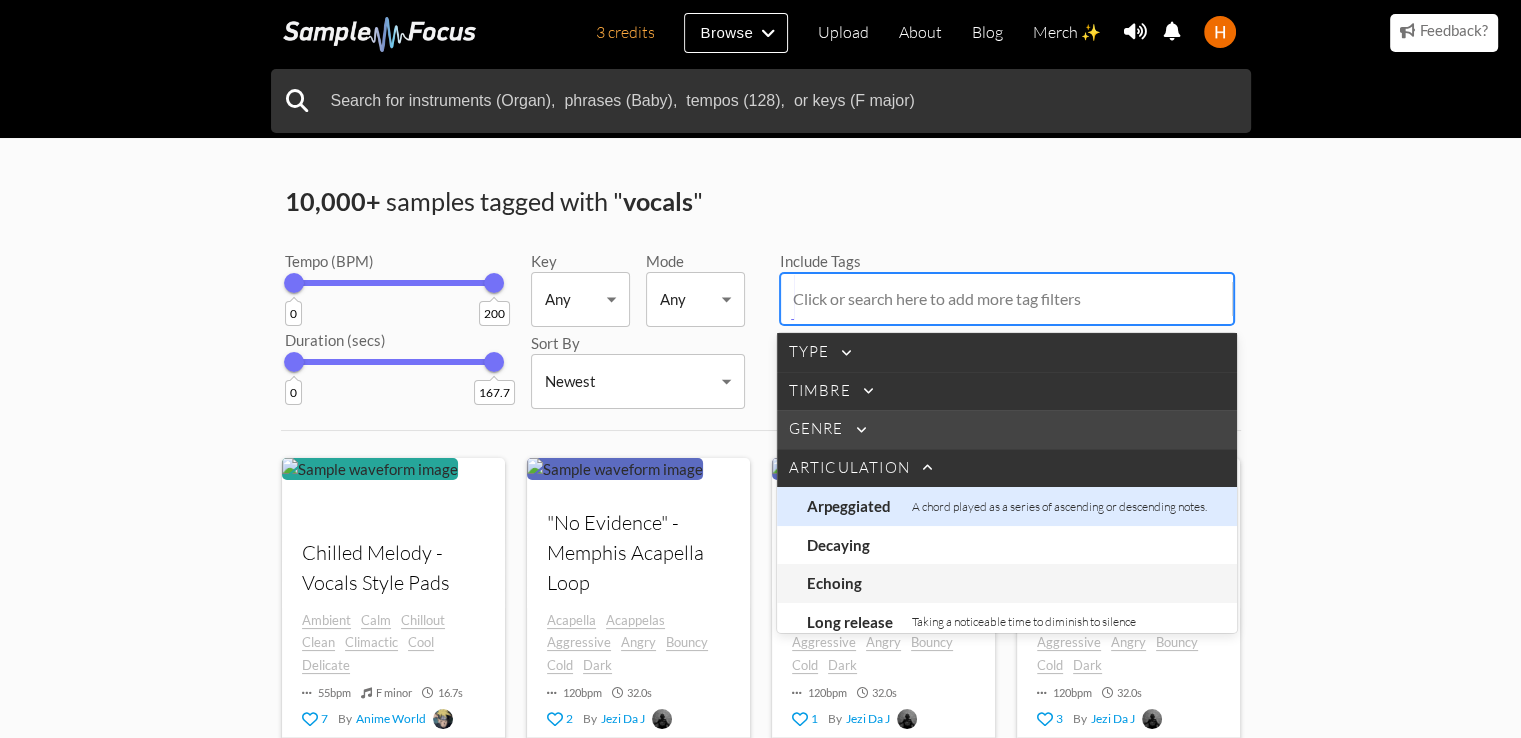 click at bounding box center [846, 353] 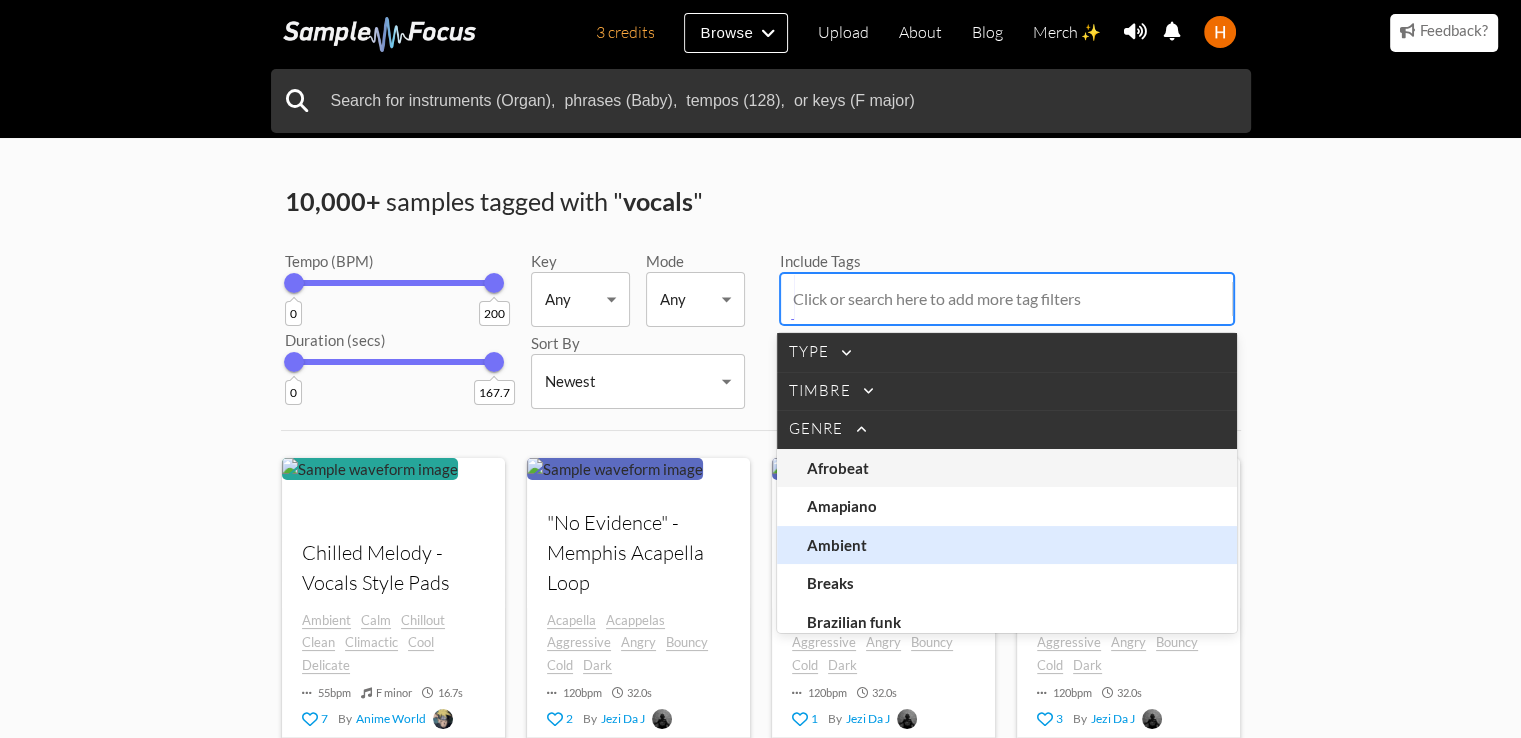 scroll, scrollTop: 100, scrollLeft: 0, axis: vertical 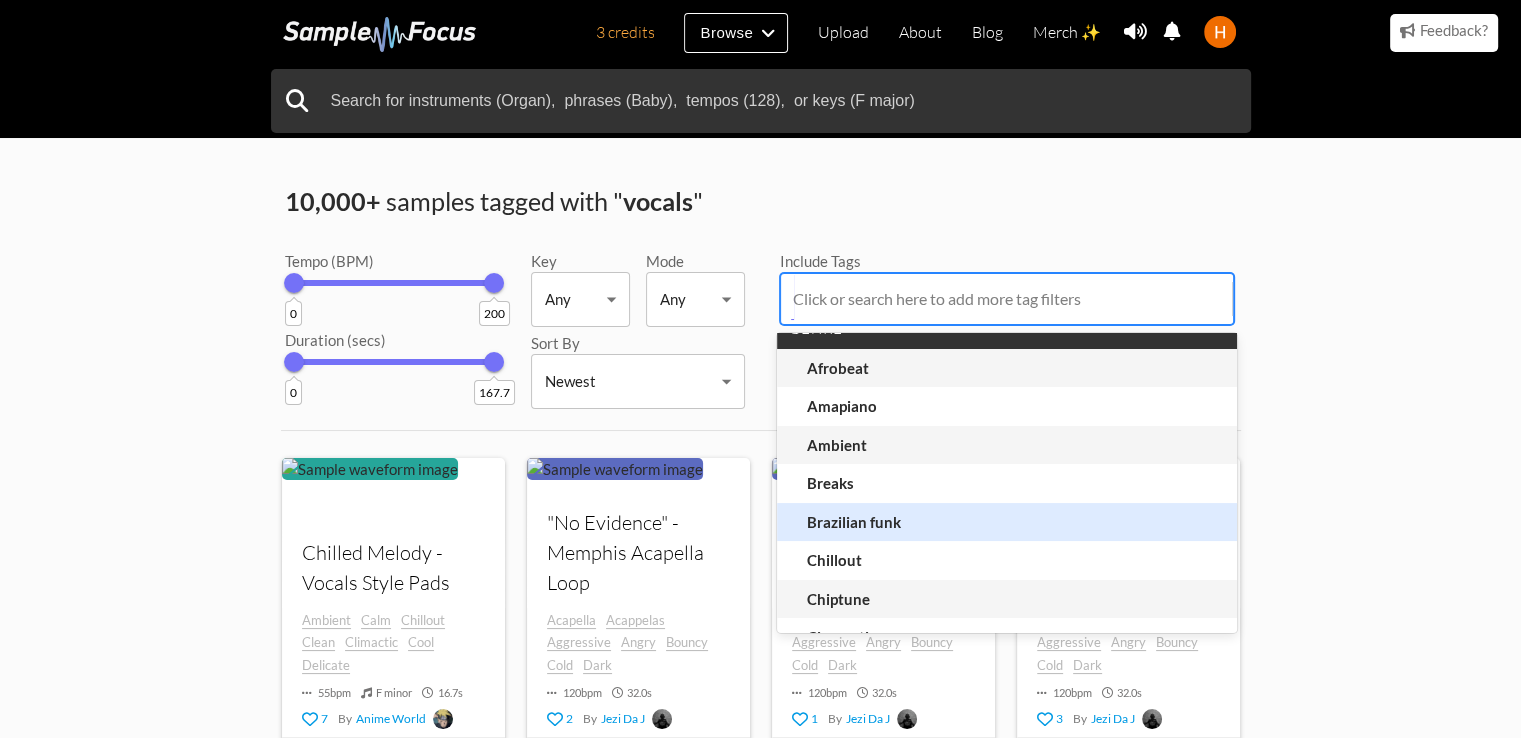 click on "Brazilian funk" at bounding box center (857, 522) 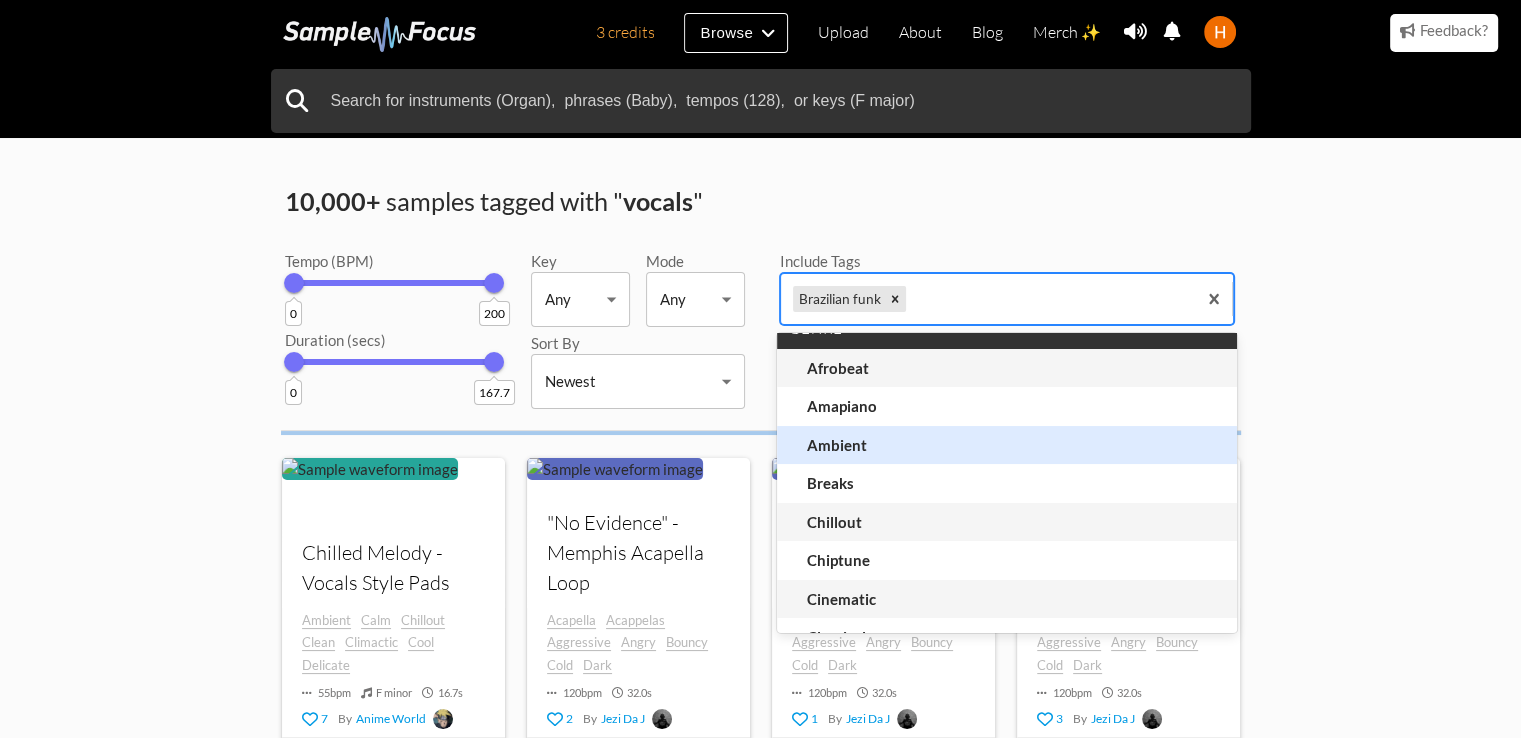 click on "10,000+   samples tagged with   " vocals " Tempo (BPM) 0 200 Duration (secs) 0 167.7 Key Any Any ​ Mode Any Any ​ Sort By Newest Newest ​ Include Tags option brazilian funk, selected. 3051 results available. Use Up and Down to choose options, press Enter to select the currently focused option, press Escape to exit the menu, press Tab to select the option and exit the menu. Brazilian funk Type Timbre Genre Afrobeat Amapiano Ambient Breaks Chillout Chiptune Cinematic Classical Acid house Deep house Disco Drill Drum & bass Dubstep Ethnic/world Electro house Electro Electro swing Folk/country Funk/soul Jazz Jersey club Jungle Hardstyle House Hip hop Latin/afro-cuban Minimal house Nu disco R&b Reggae/dub Reggaeton Rock Phonk Pop Progressive house Synthwave Tech house Techno Trance Trap Vocals Articulation Arpeggiated Decaying Echoing Long release Legato Pad Plucked" at bounding box center (760, 4634) 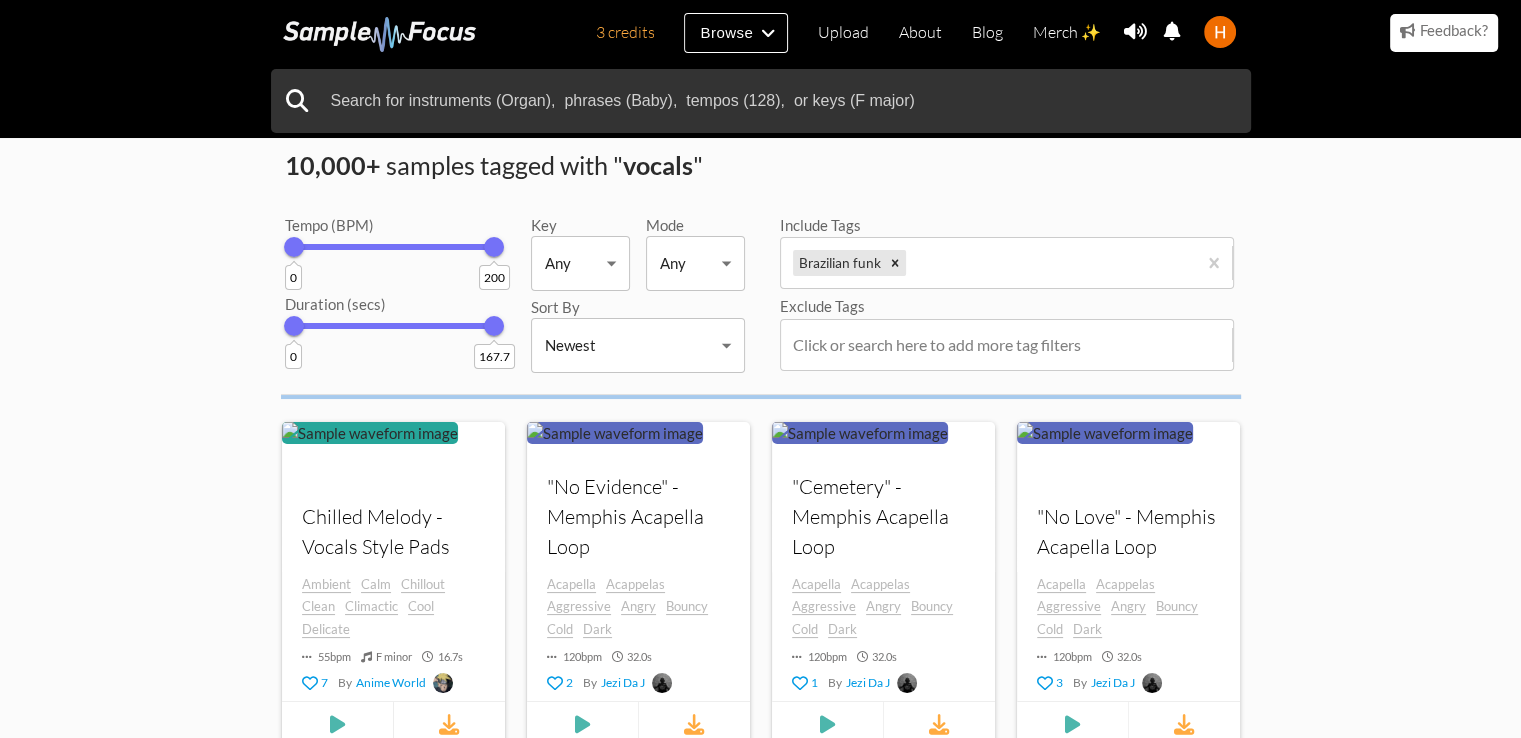 scroll, scrollTop: 100, scrollLeft: 0, axis: vertical 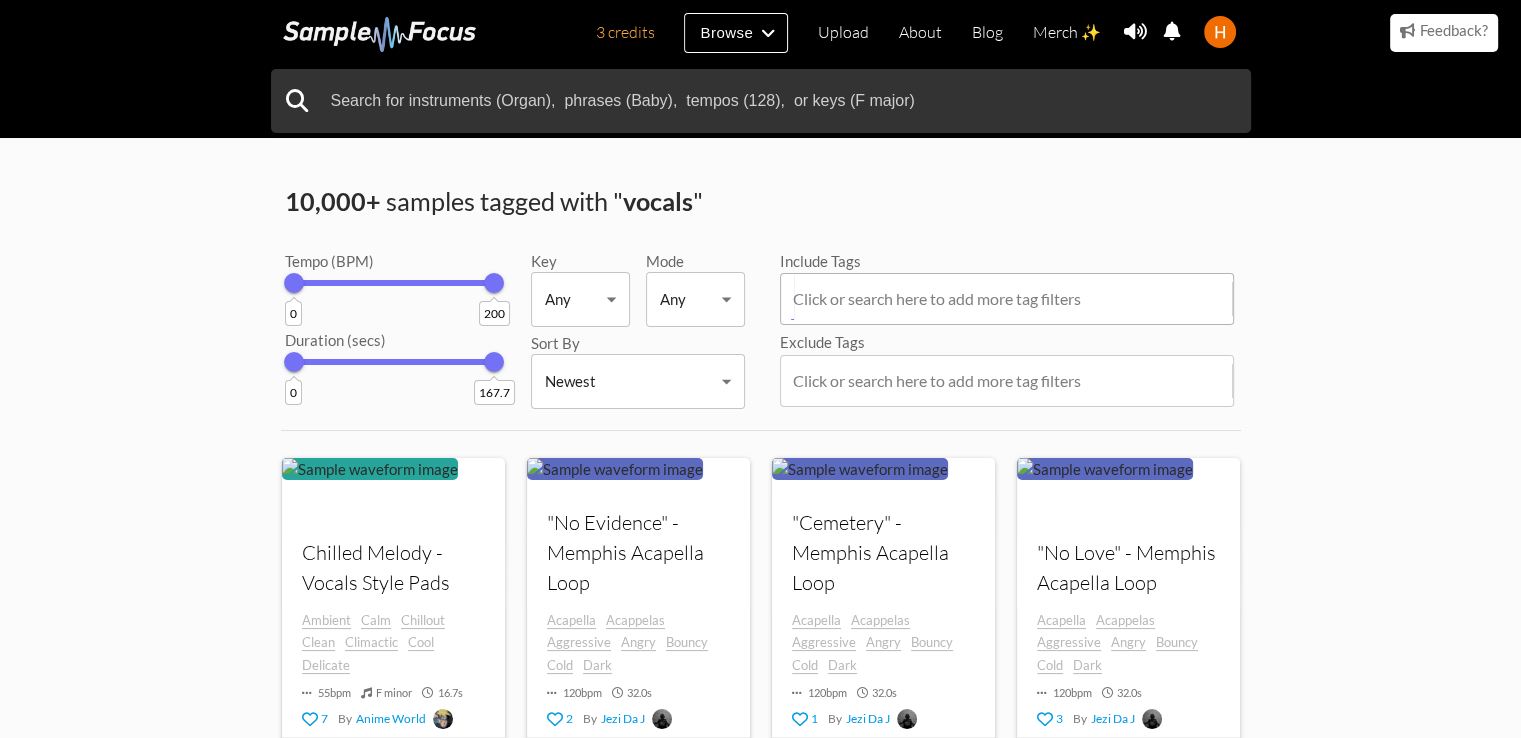 click at bounding box center [1011, 299] 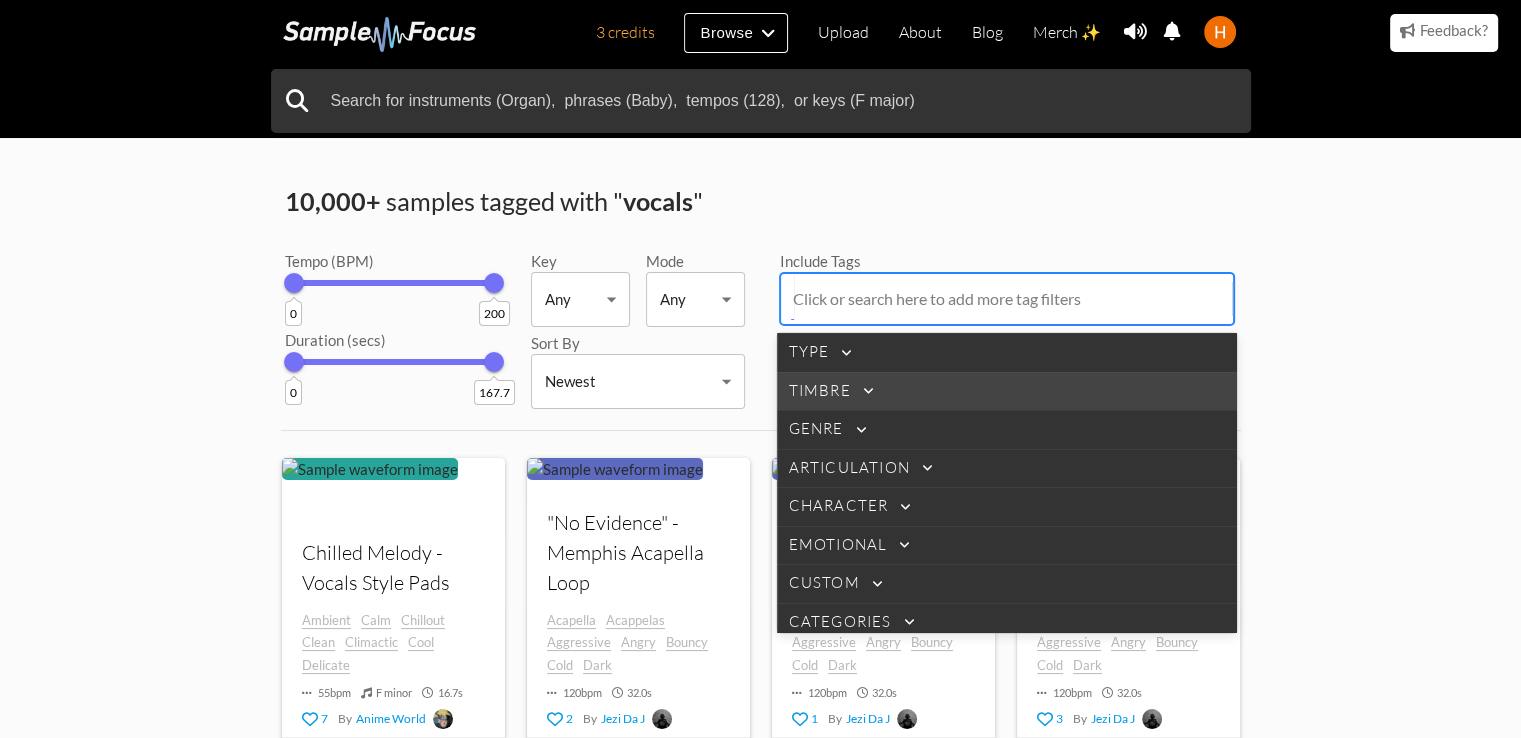 scroll, scrollTop: 12, scrollLeft: 0, axis: vertical 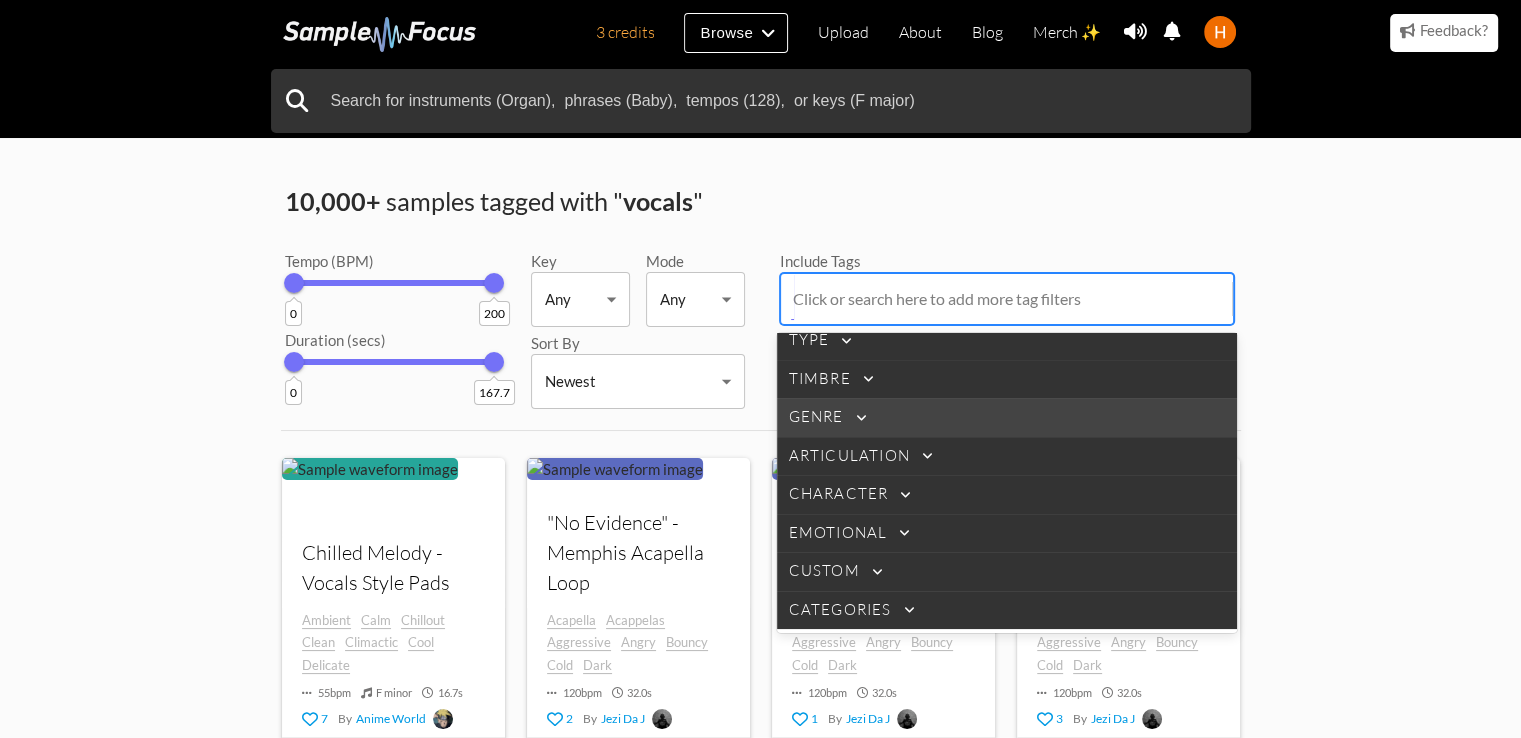 click on "Genre" at bounding box center [816, 417] 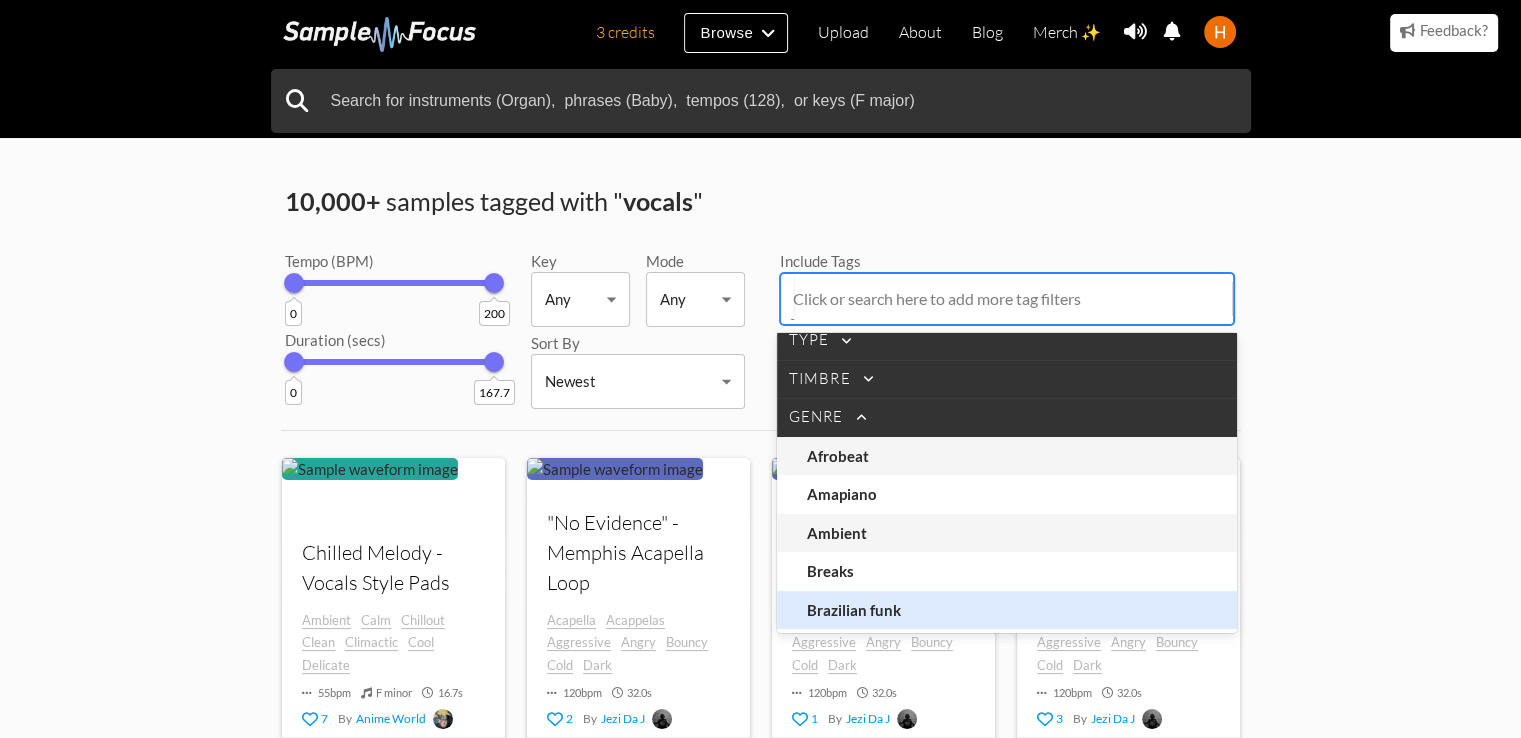 click on "Brazilian funk" at bounding box center (857, 610) 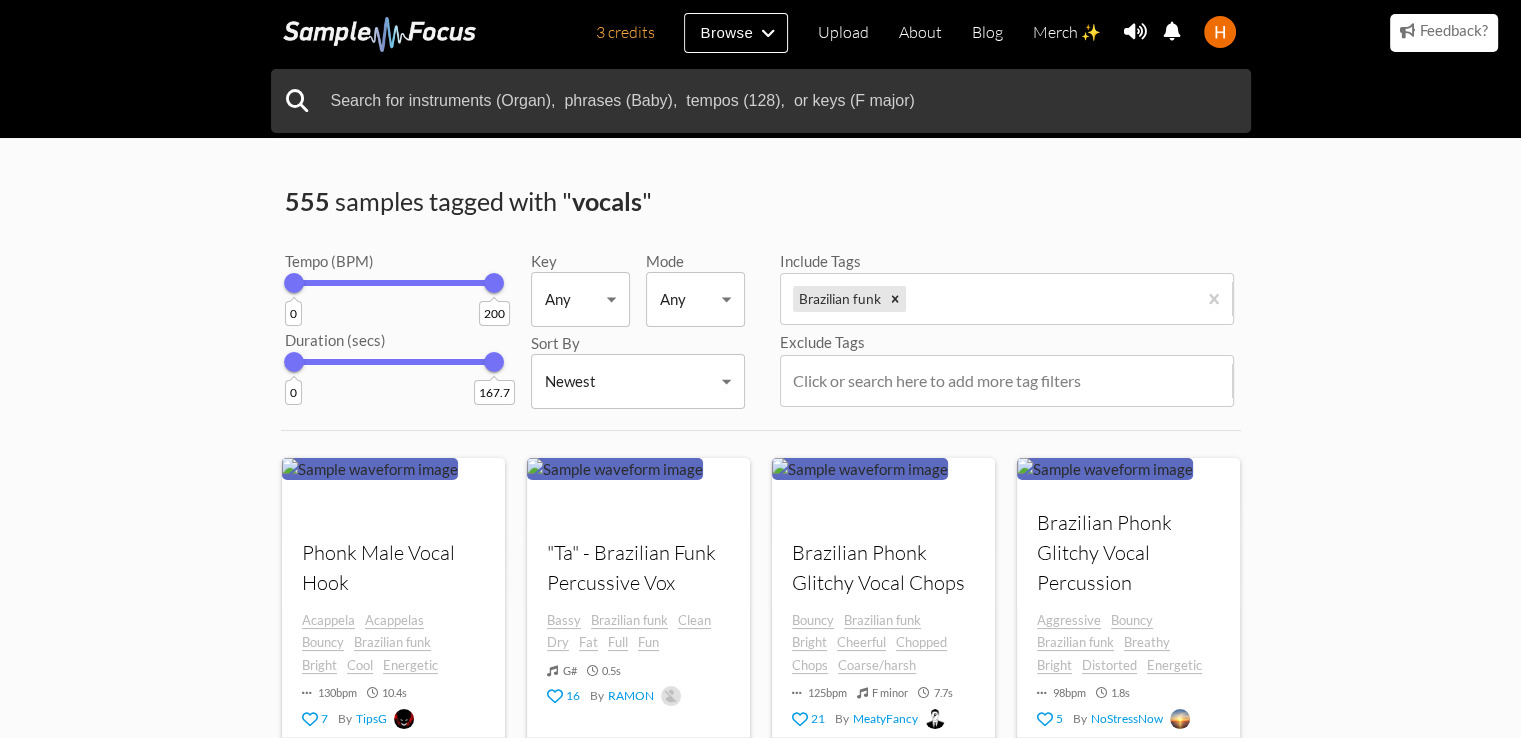 click on "555   samples tagged with   " vocals " Tempo (BPM) 0 200 Duration (secs) 0 167.7 Key Any Any ​ Mode Any Any ​ Sort By Newest Newest ​ Include Tags Brazilian funk Exclude Tags Click or search here to add more tag filters Your browser does not support the audio  element. Phonk Male Vocal Hook  Acappela Acappelas Bouncy Brazilian funk Bright Cool Energetic   130 bpm   10.4 s 7 By TipsG Your browser does not support the audio  element. "Ta" - Brazilian Funk Percussive Vox Bassy Brazilian funk Clean Dry Fat Full Fun   G#     0.5 s 16 By RAMON Your browser does not support the audio  element. Brazilian Phonk Glitchy Vocal Chops Bouncy Brazilian funk Bright Cheerful Chopped Chops Coarse/harsh   125 bpm   F   minor   7.7 s 21 By MeatyFancy Your browser does not support the audio  element. Brazilian Phonk Glitchy Vocal Percussion Aggressive Bouncy Brazilian funk Breathy" at bounding box center (760, 1174) 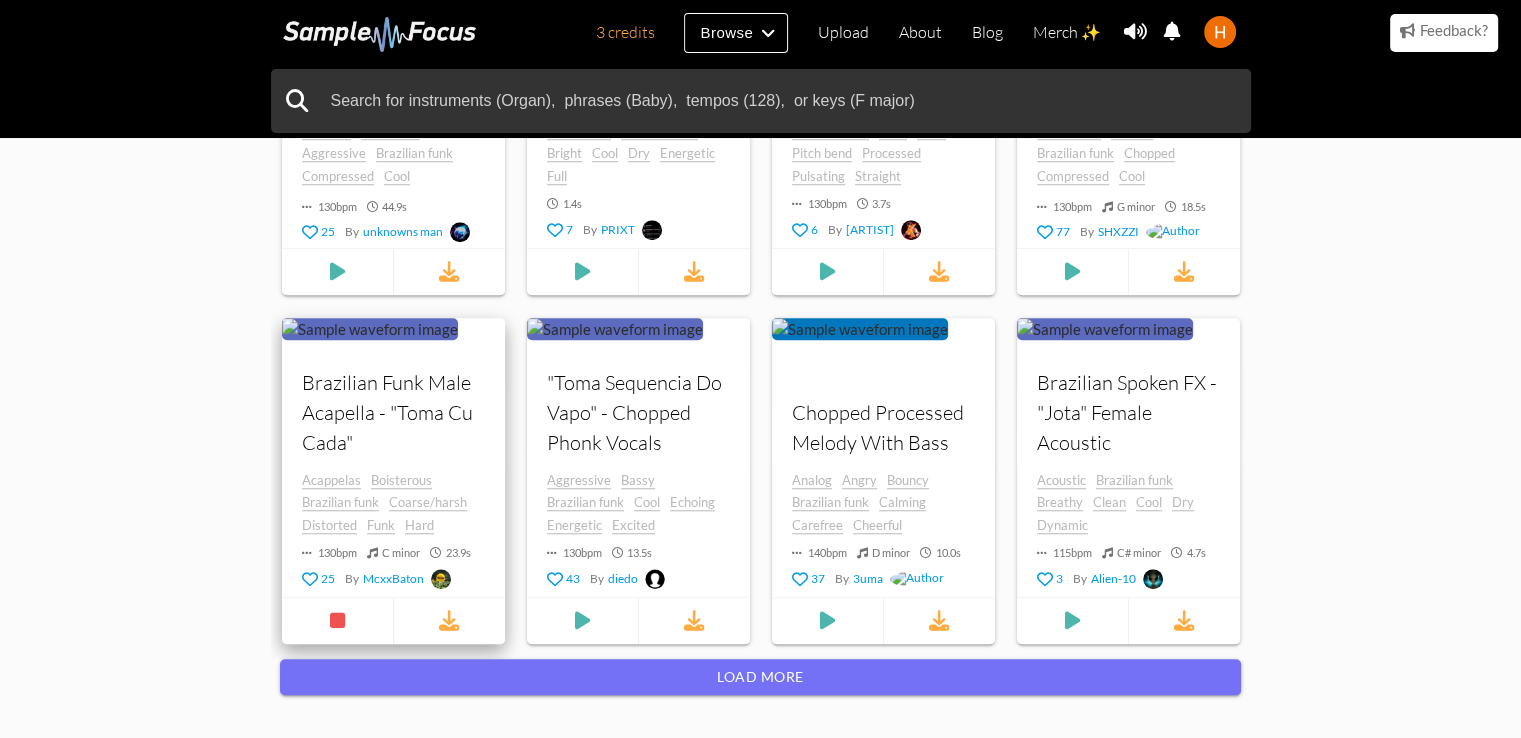scroll, scrollTop: 1600, scrollLeft: 0, axis: vertical 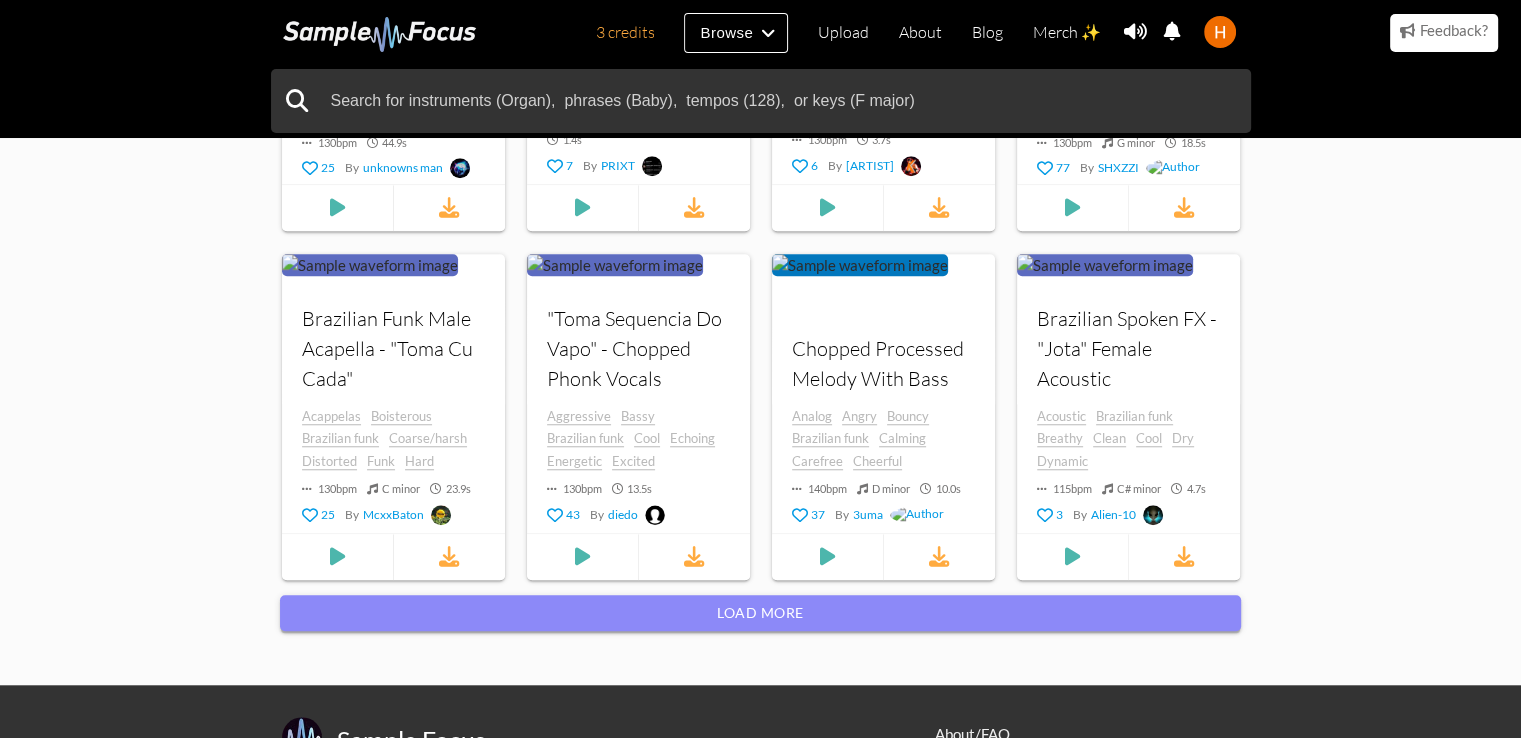 click on "Load more" at bounding box center (760, 613) 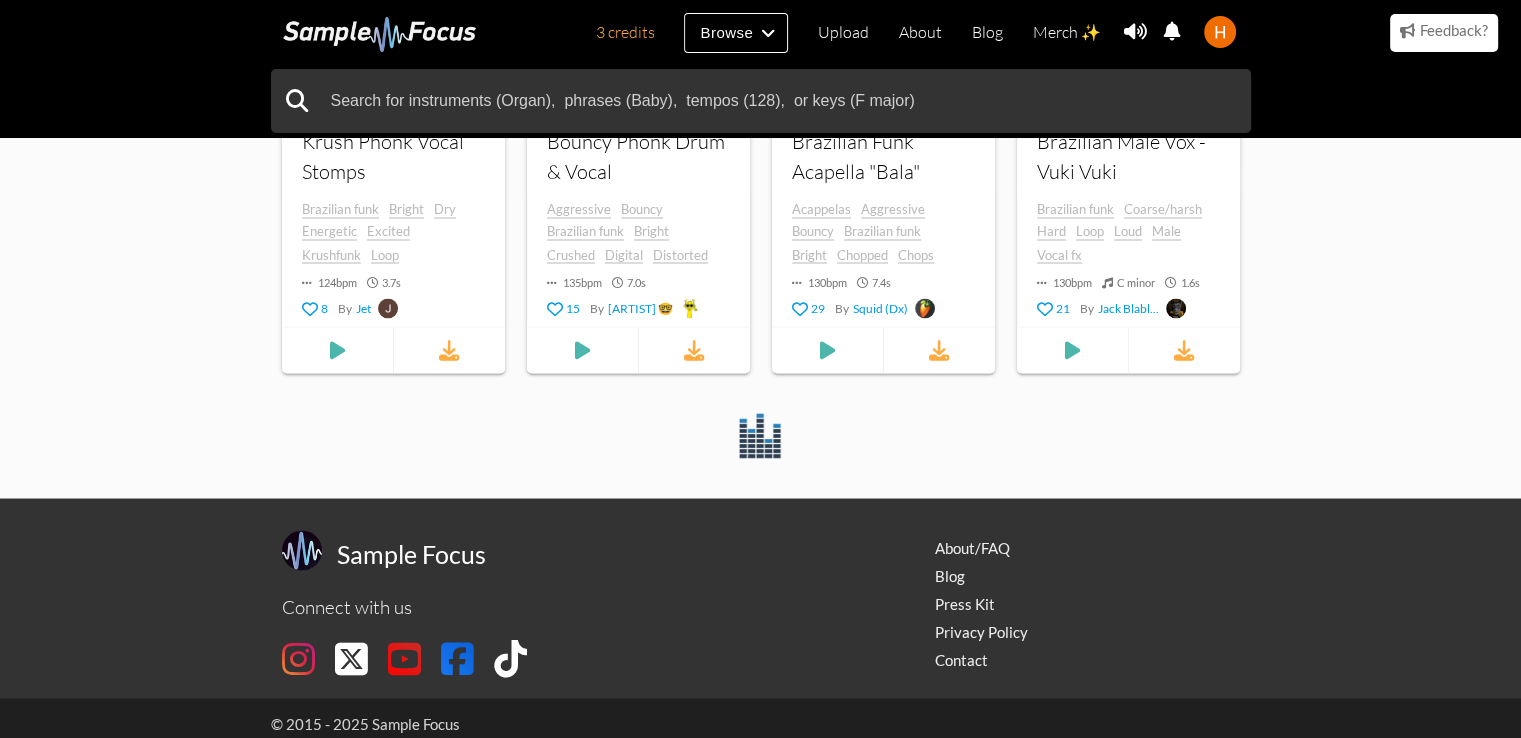 scroll, scrollTop: 3561, scrollLeft: 0, axis: vertical 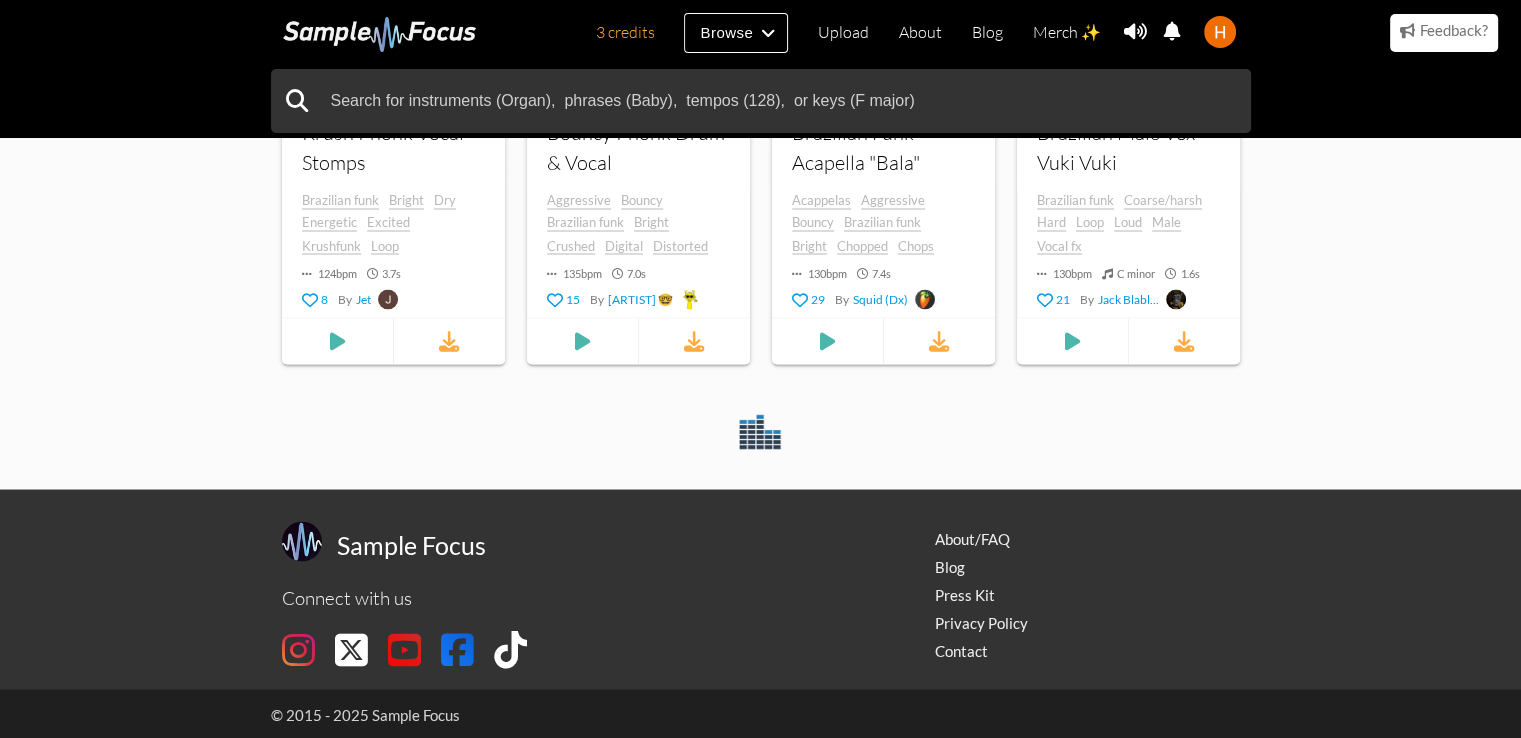 drag, startPoint x: 730, startPoint y: 421, endPoint x: 753, endPoint y: 435, distance: 26.925823 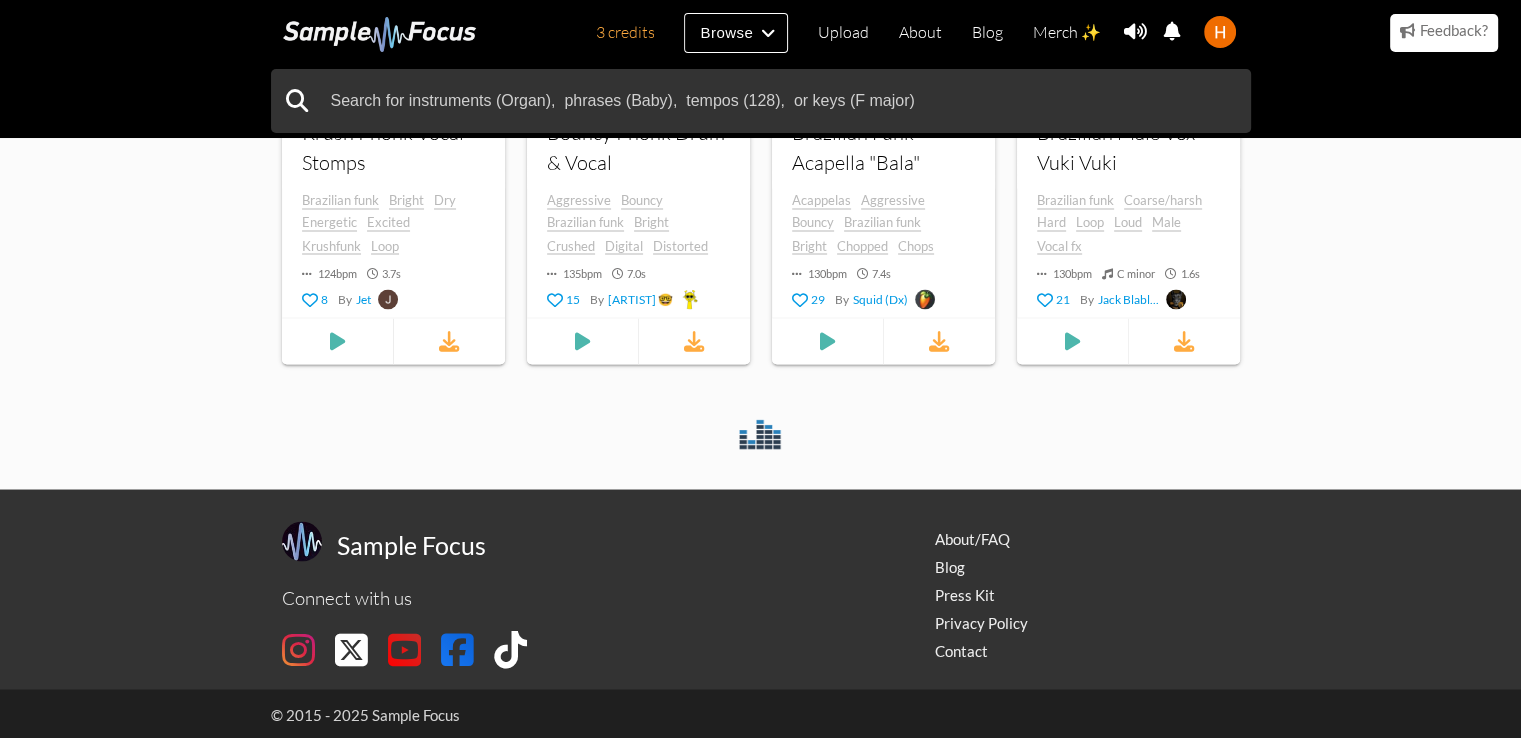 click at bounding box center (760, 429) 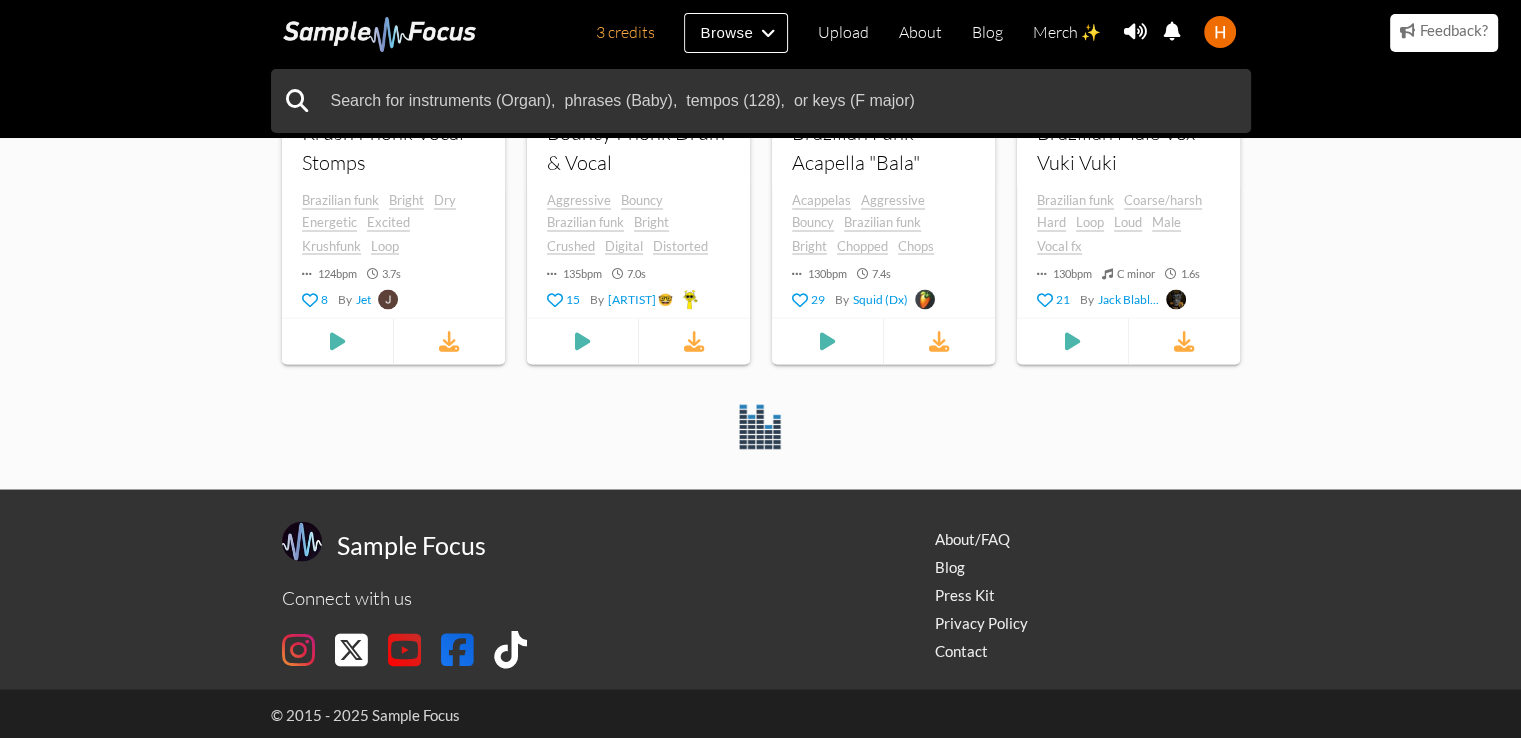 click at bounding box center [760, 429] 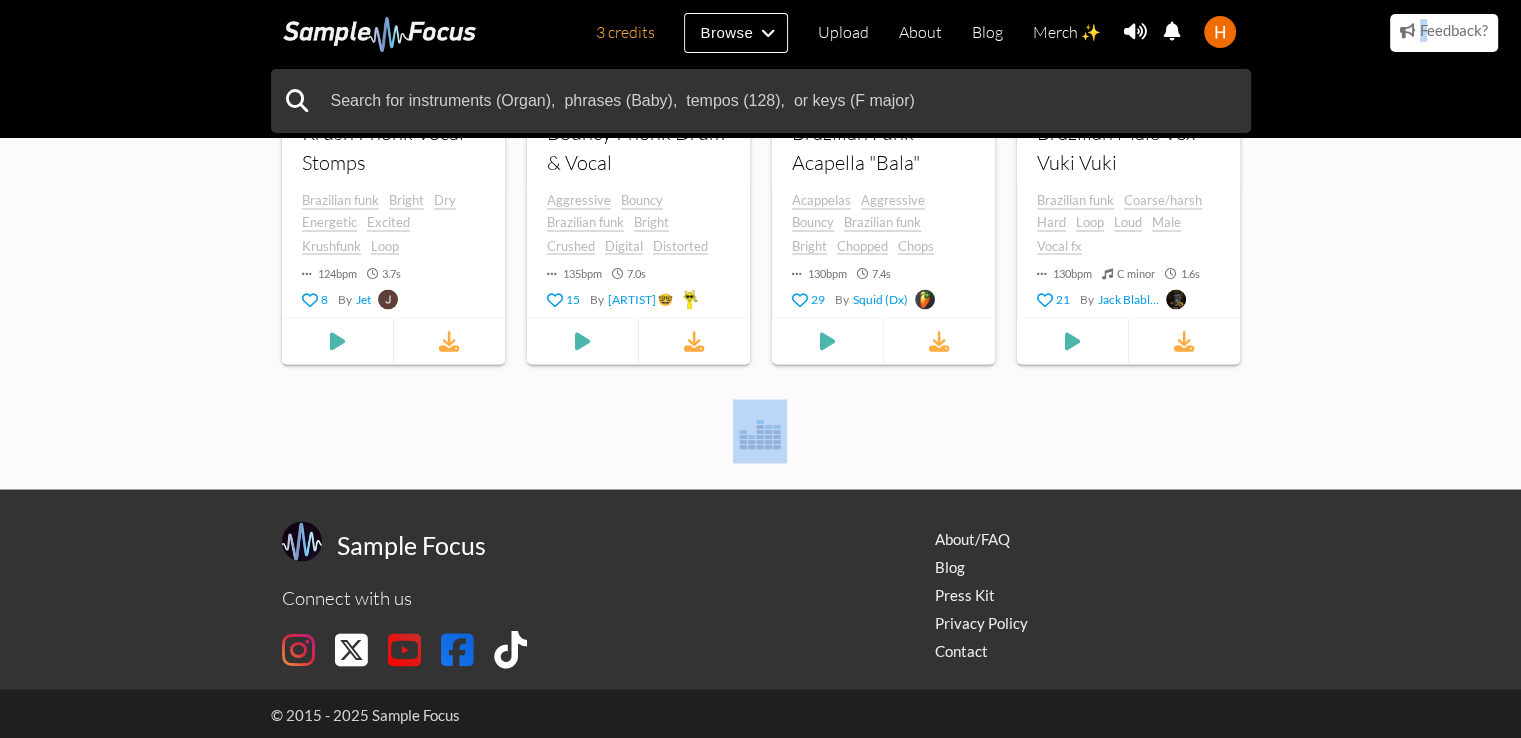 click at bounding box center [760, 429] 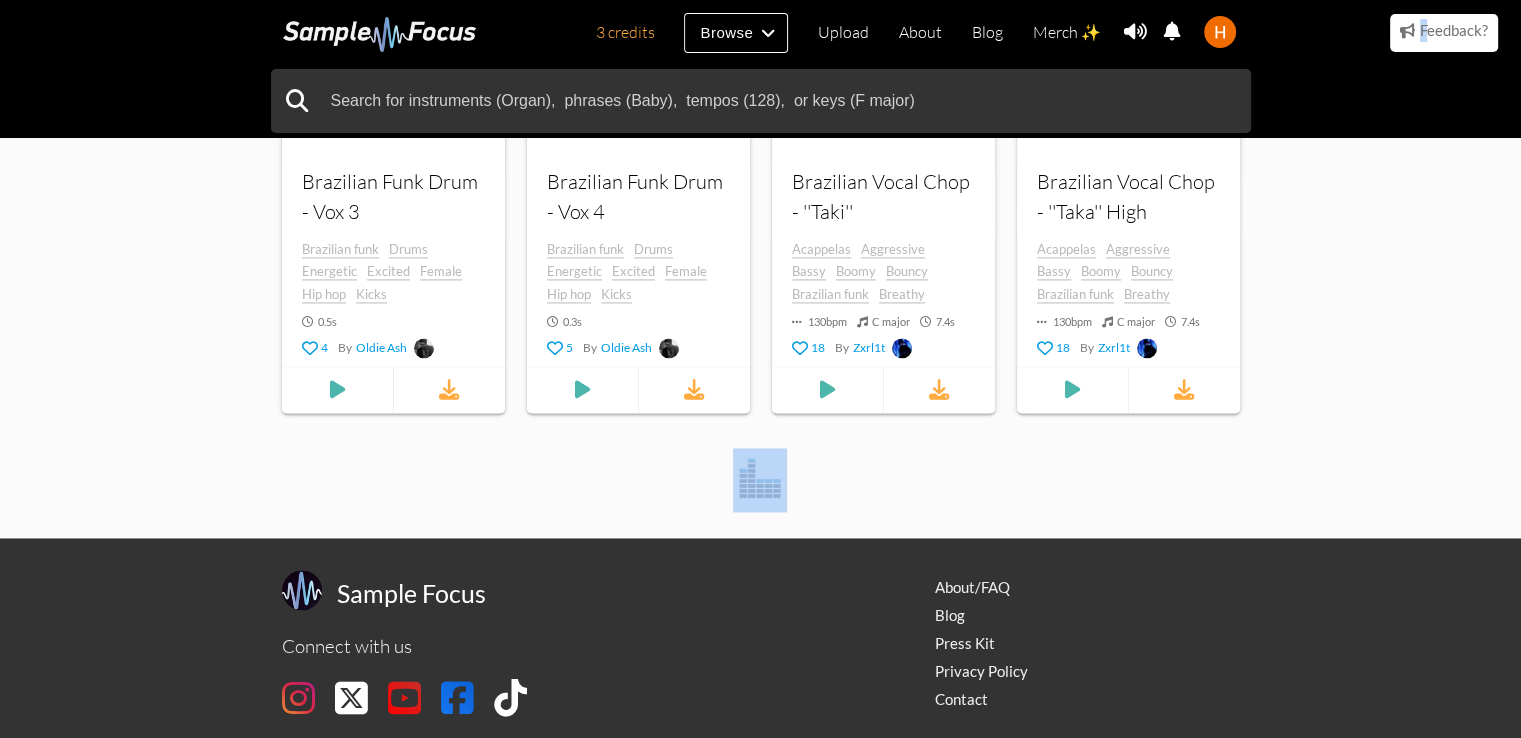 scroll, scrollTop: 10441, scrollLeft: 0, axis: vertical 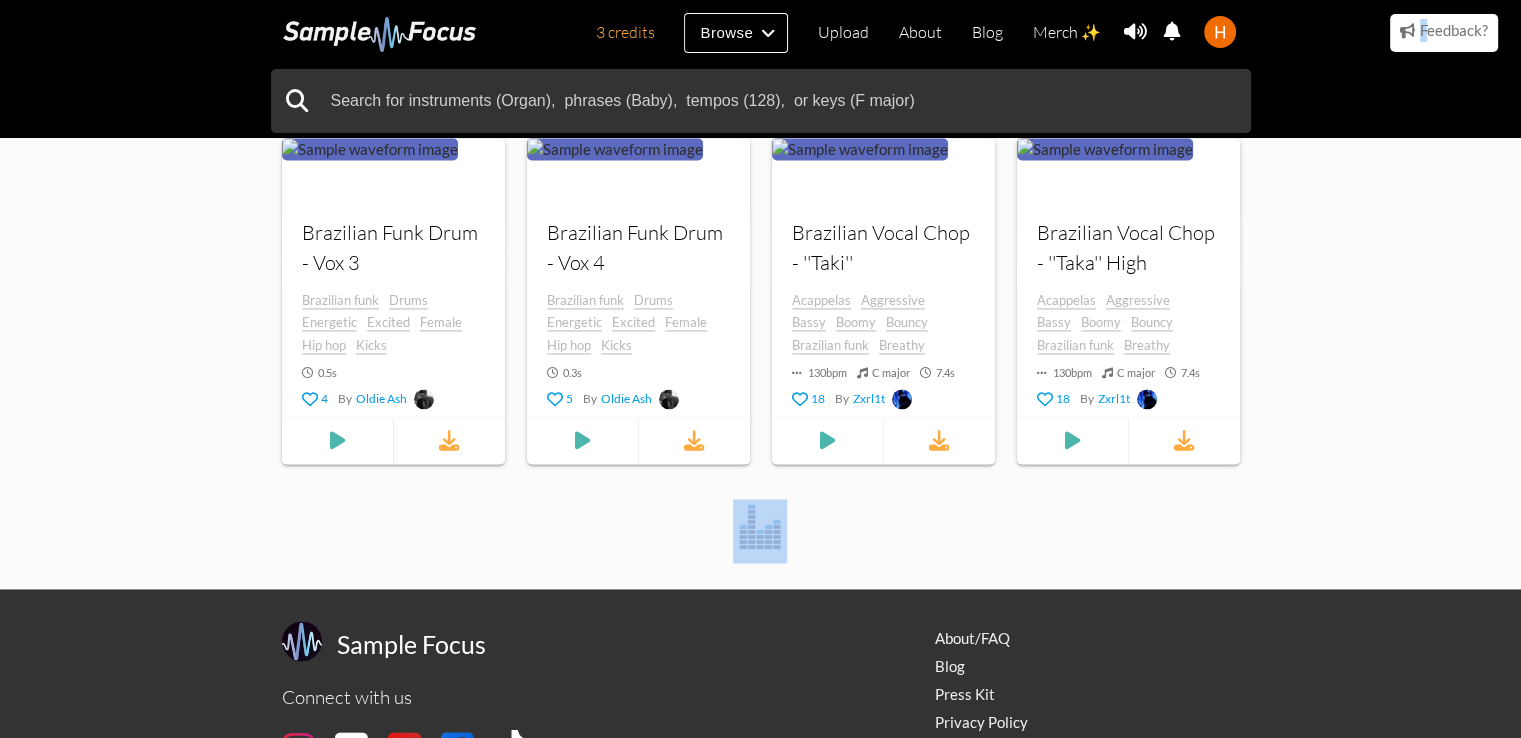 click at bounding box center (760, 529) 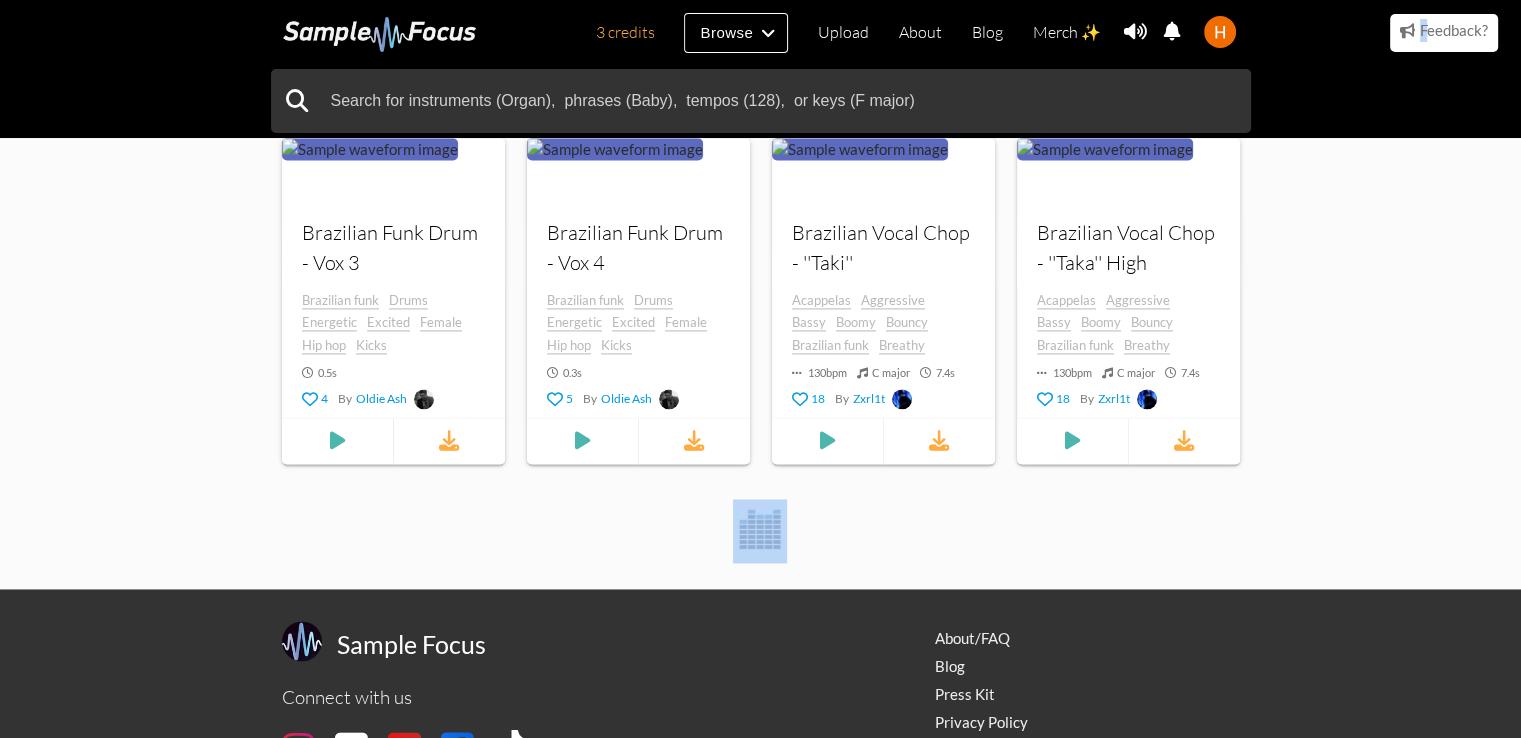 click at bounding box center [760, 529] 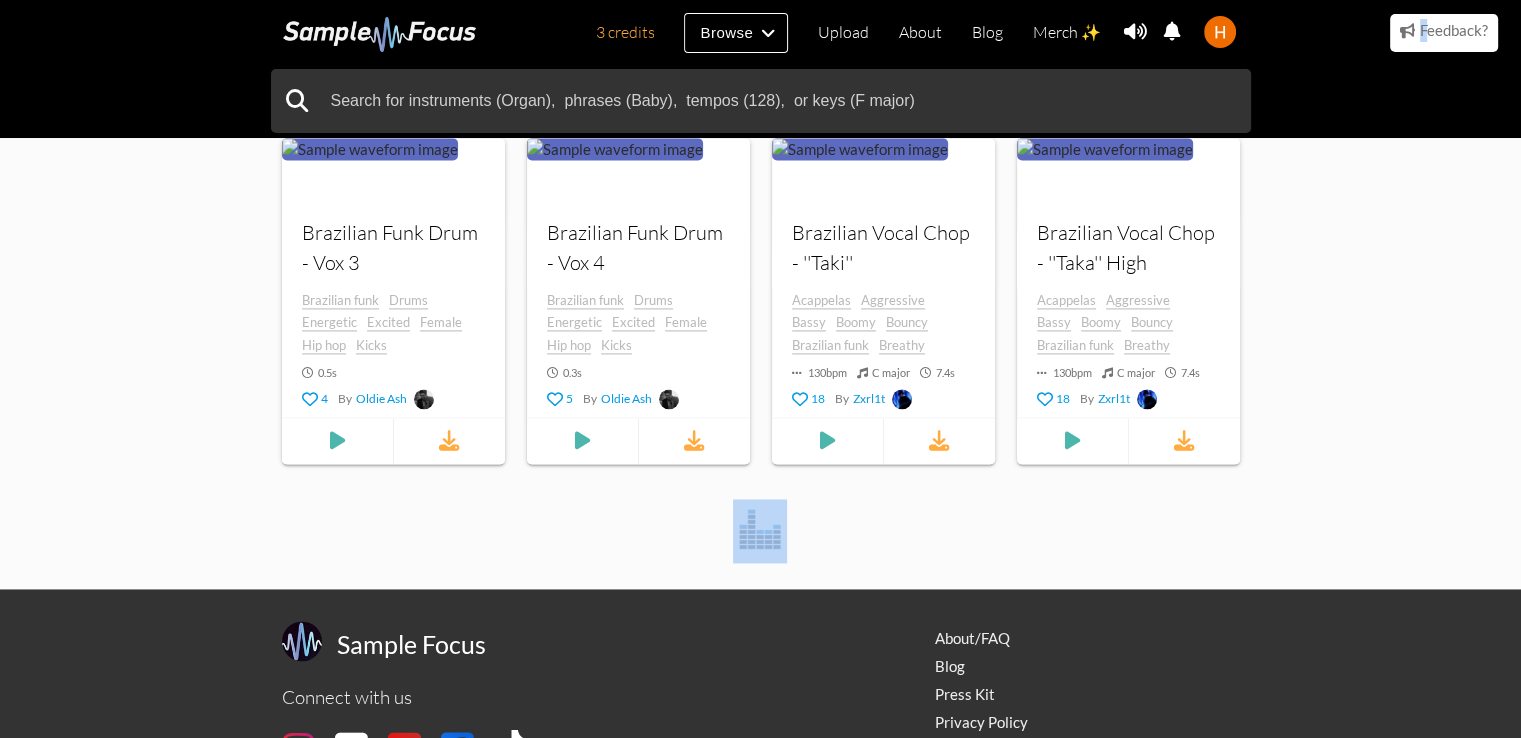 click at bounding box center (760, 529) 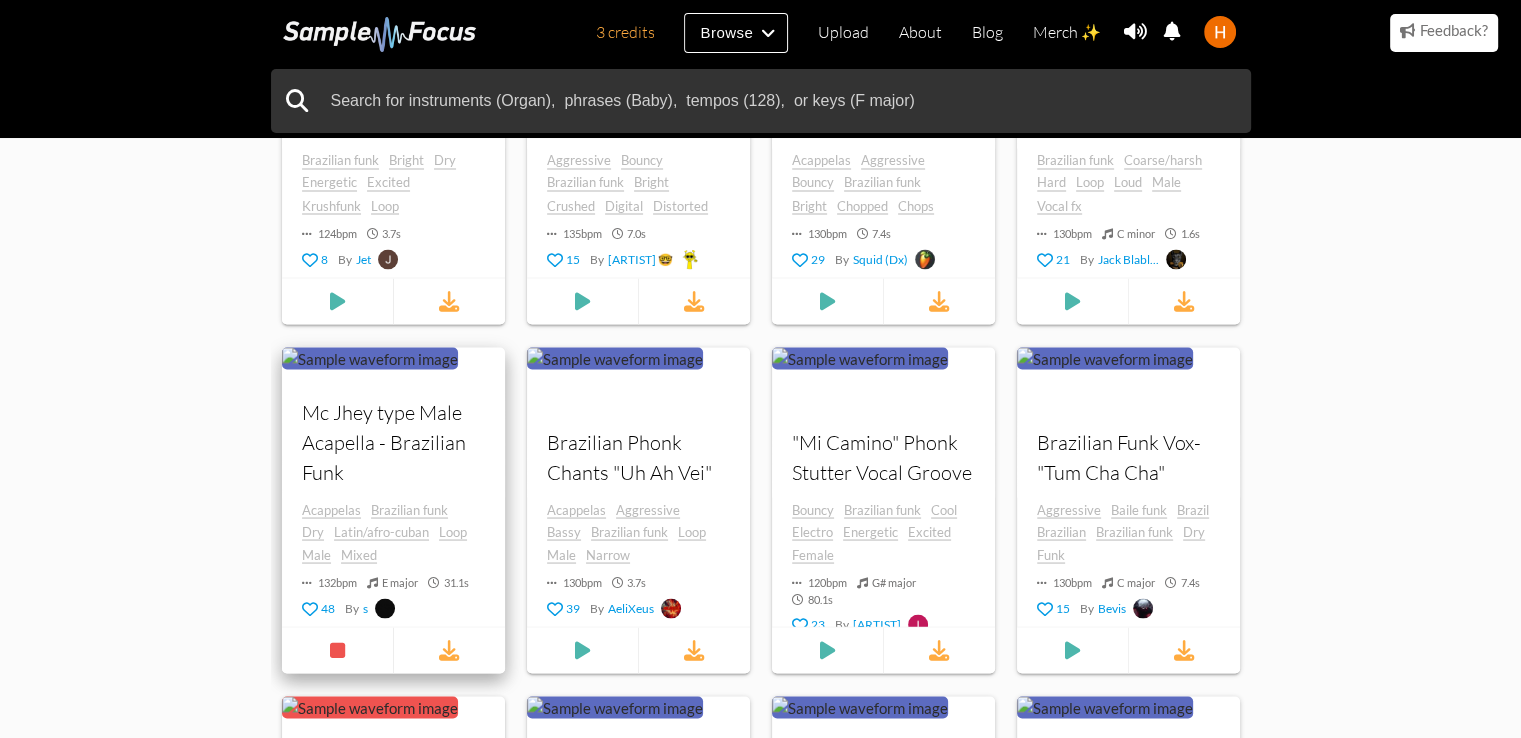 scroll, scrollTop: 3641, scrollLeft: 0, axis: vertical 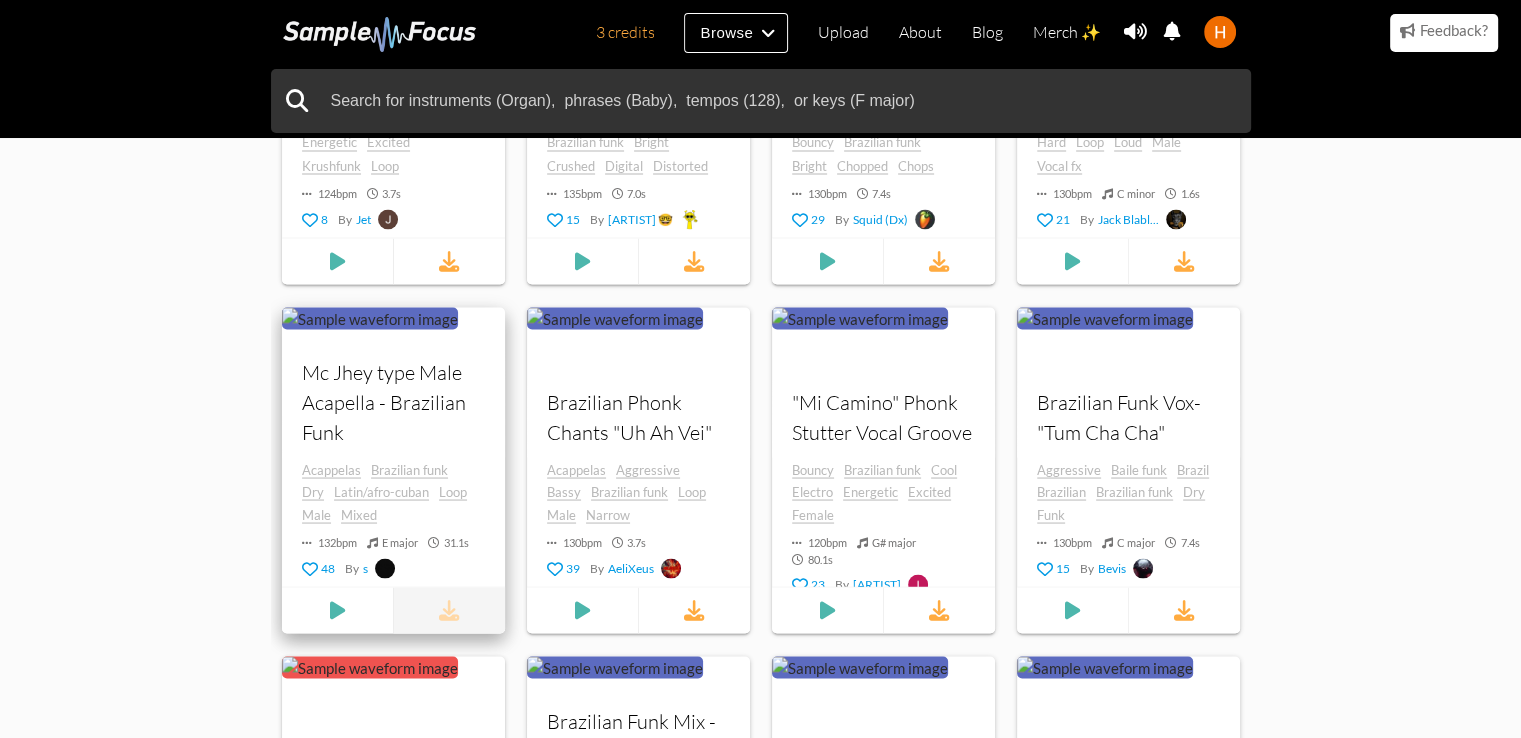 click at bounding box center (449, 609) 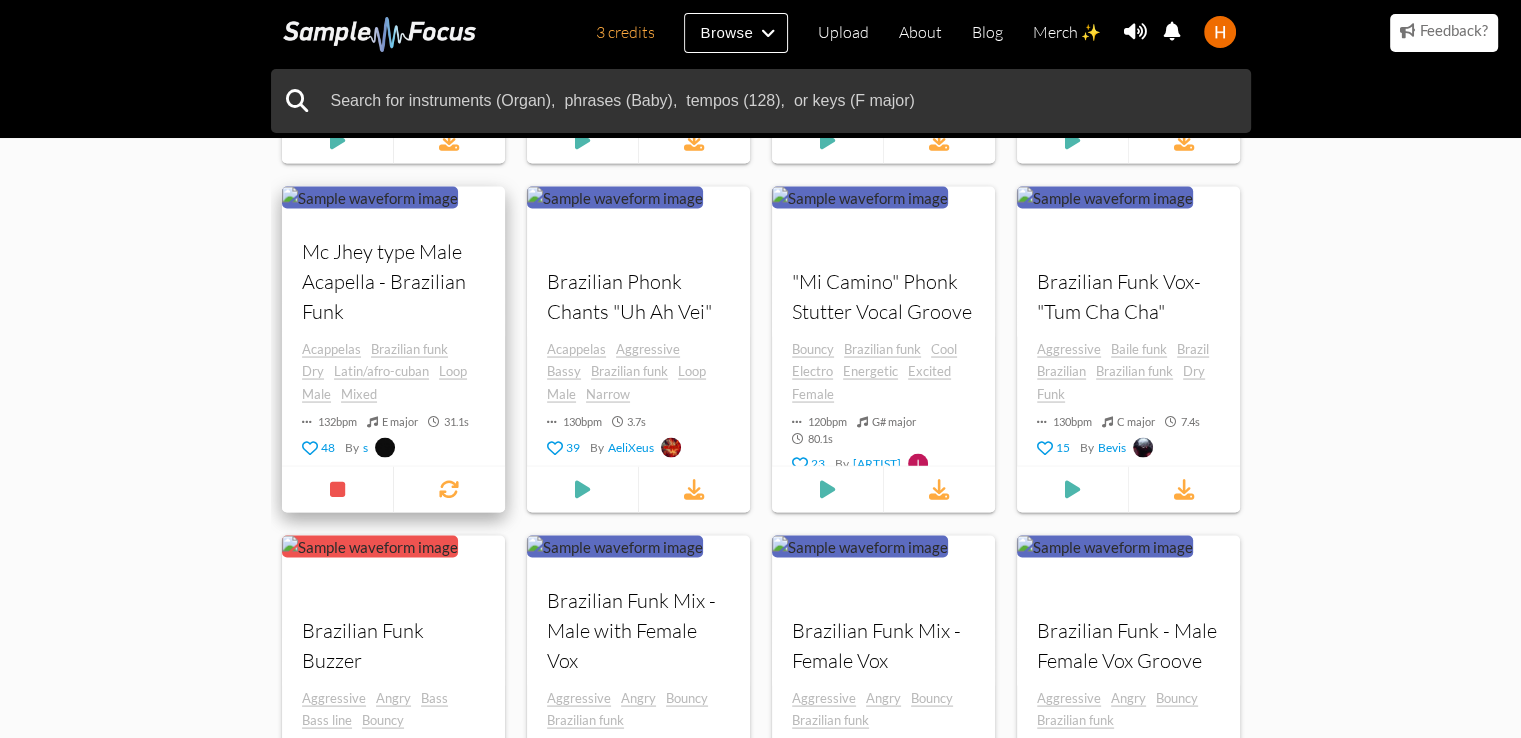 scroll, scrollTop: 3841, scrollLeft: 0, axis: vertical 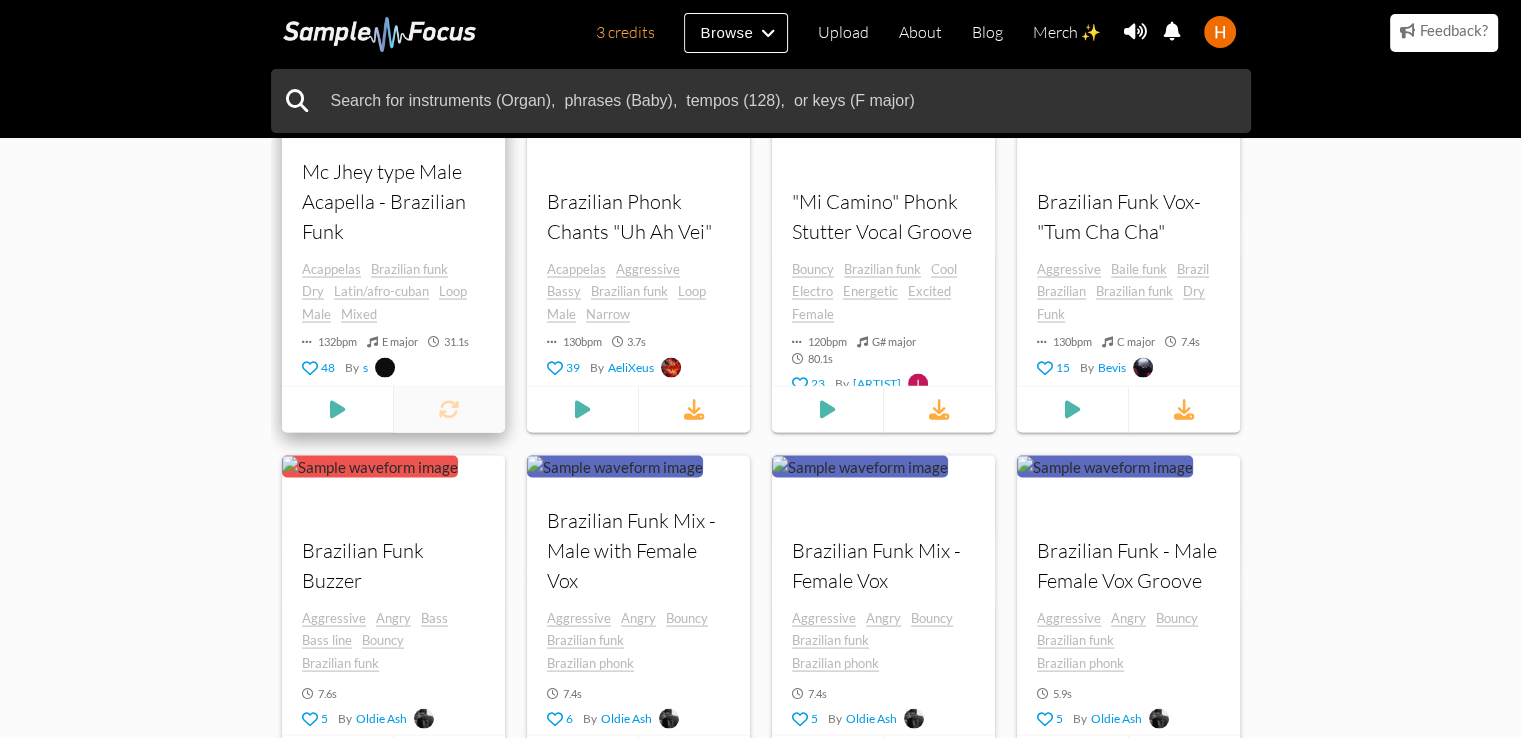 click at bounding box center (449, 409) 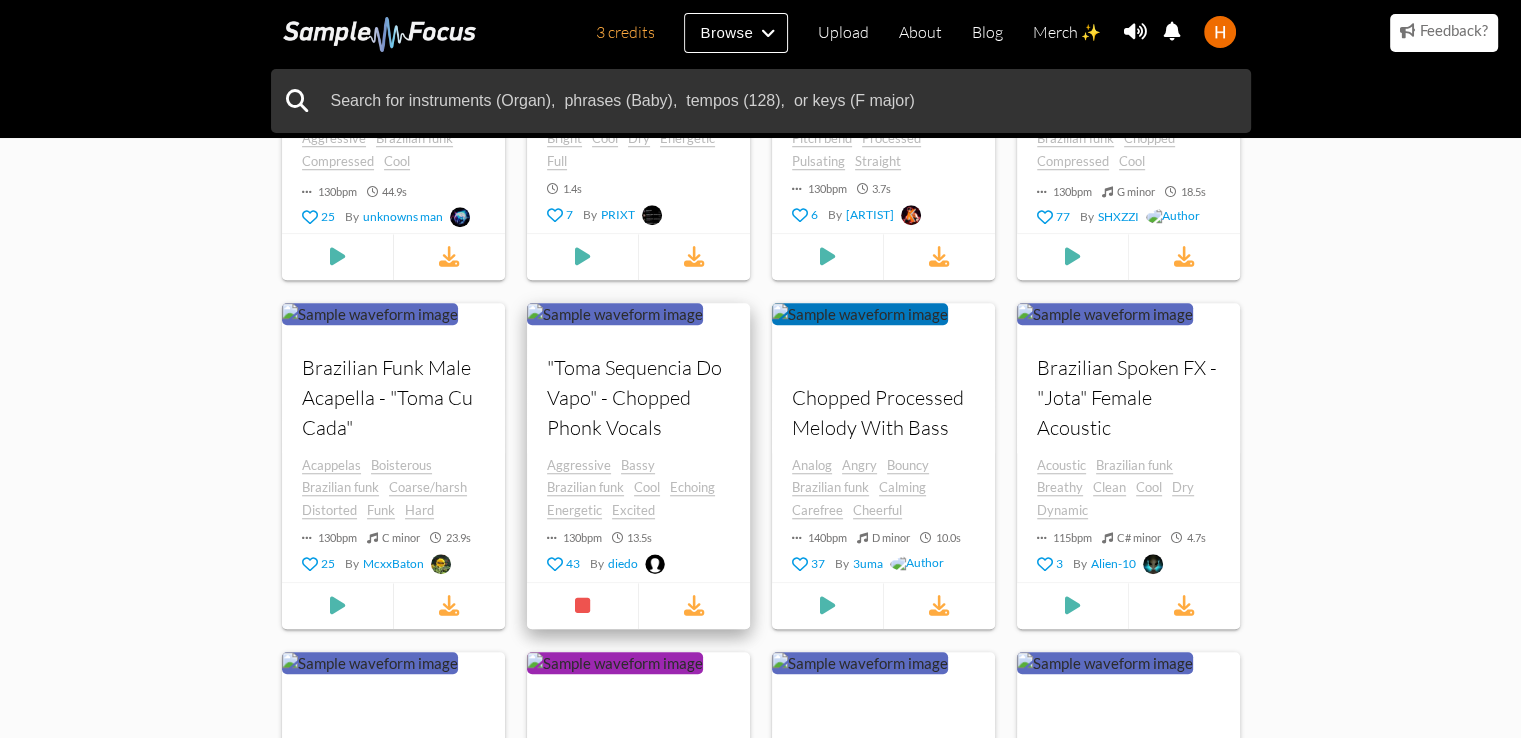 scroll, scrollTop: 1441, scrollLeft: 0, axis: vertical 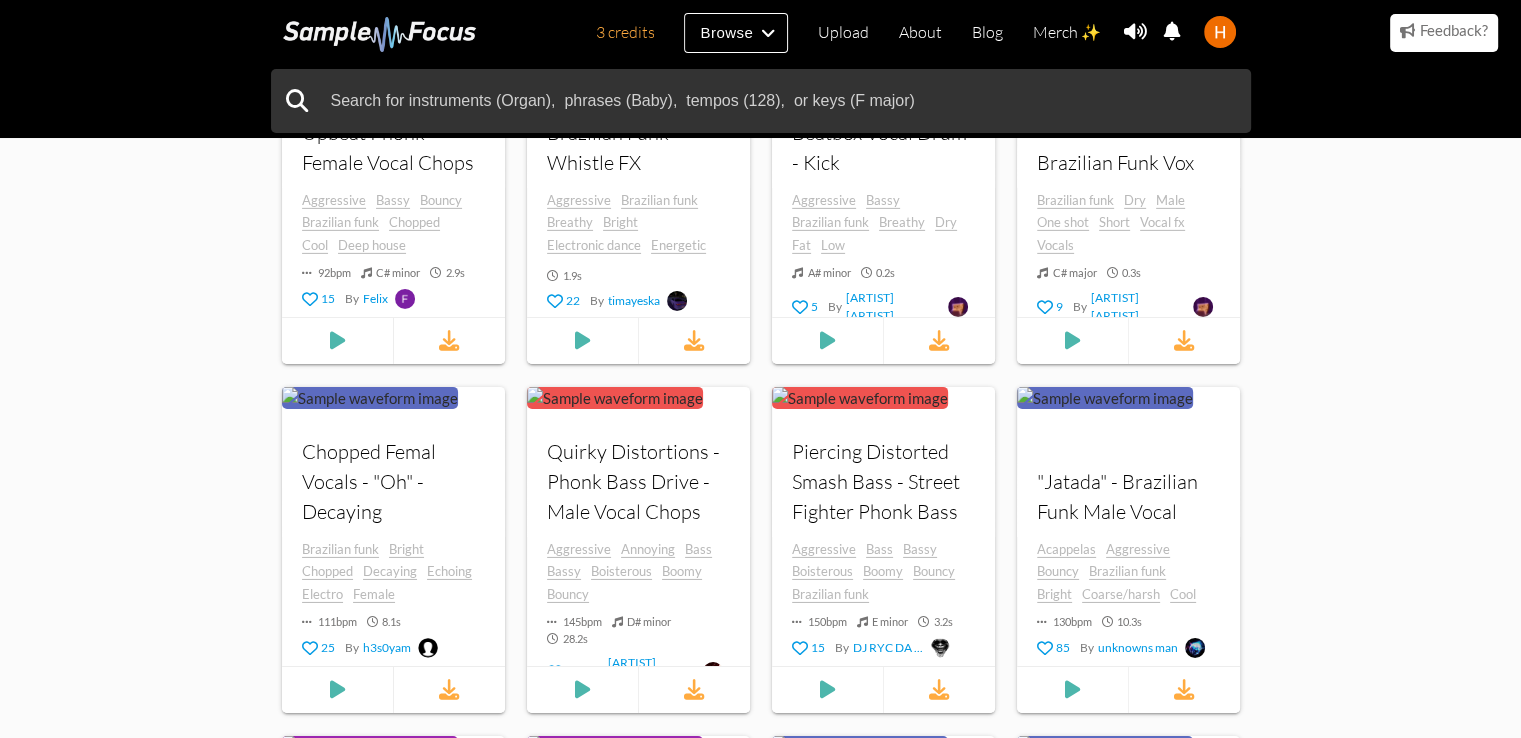 drag, startPoint x: 198, startPoint y: 374, endPoint x: 249, endPoint y: 367, distance: 51.47815 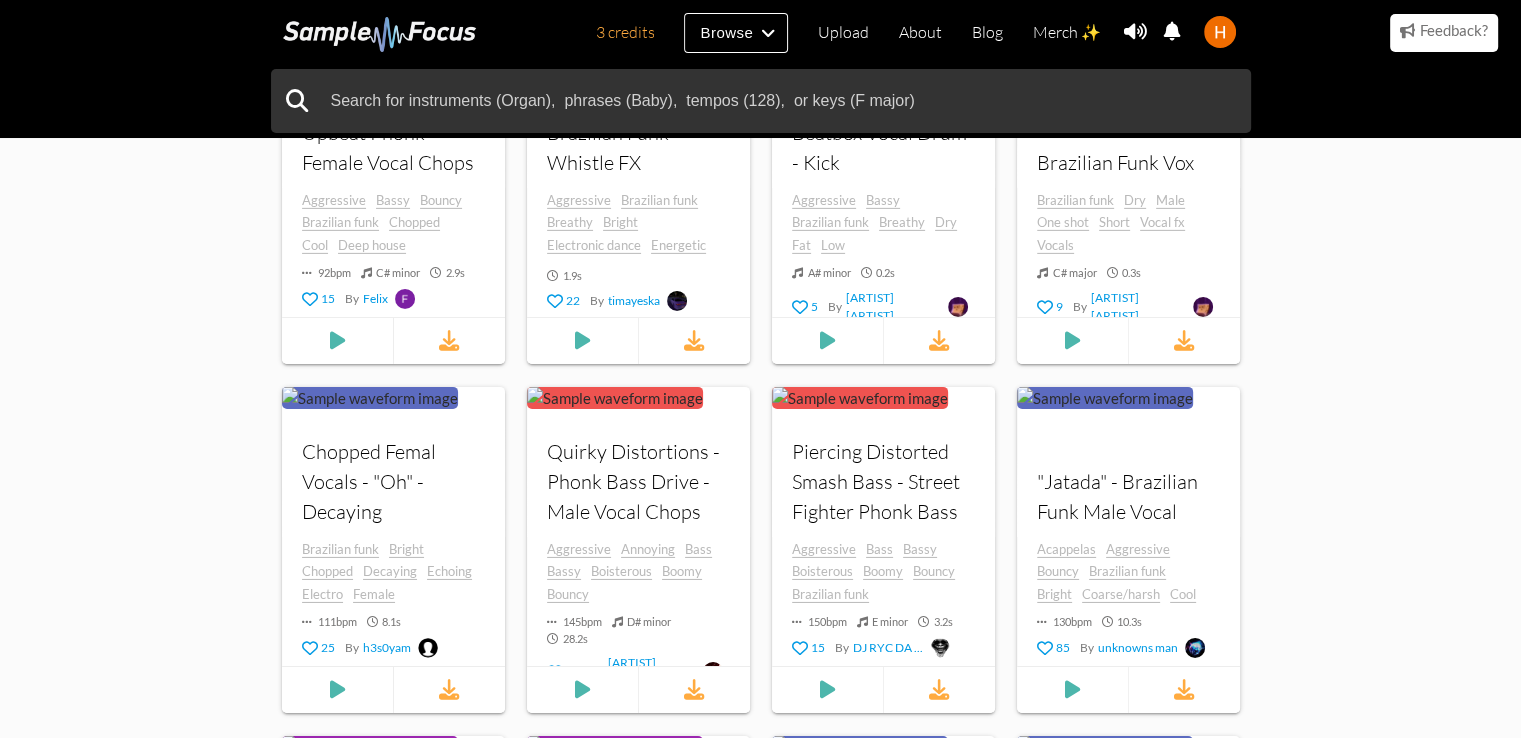 click on "555   samples tagged with   " vocals " Tempo (BPM) 0 200 Duration (secs) 0 167.7 Key Any Any ​ Mode Any Any ​ Sort By Newest Newest ​ Include Tags Brazilian funk Exclude Tags Click or search here to add more tag filters Your browser does not support the audio  element. Phonk Male Vocal Hook  Acappela Acappelas Bouncy Brazilian funk Bright Cool Energetic   130 bpm   10.4 s 7 By TipsG Your browser does not support the audio  element. "Ta" - Brazilian Funk Percussive Vox Bassy Brazilian funk Clean Dry Fat Full Fun   G#     0.5 s 16 By RAMON Your browser does not support the audio  element. Brazilian Phonk Glitchy Vocal Chops Bouncy Brazilian funk Bright Cheerful Chopped Chops Coarse/harsh   125 bpm   F   minor   7.7 s 21 By MeatyFancy Your browser does not support the audio  element. Brazilian Phonk Glitchy Vocal Percussion Aggressive Bouncy Brazilian funk Breathy" at bounding box center [760, -5907] 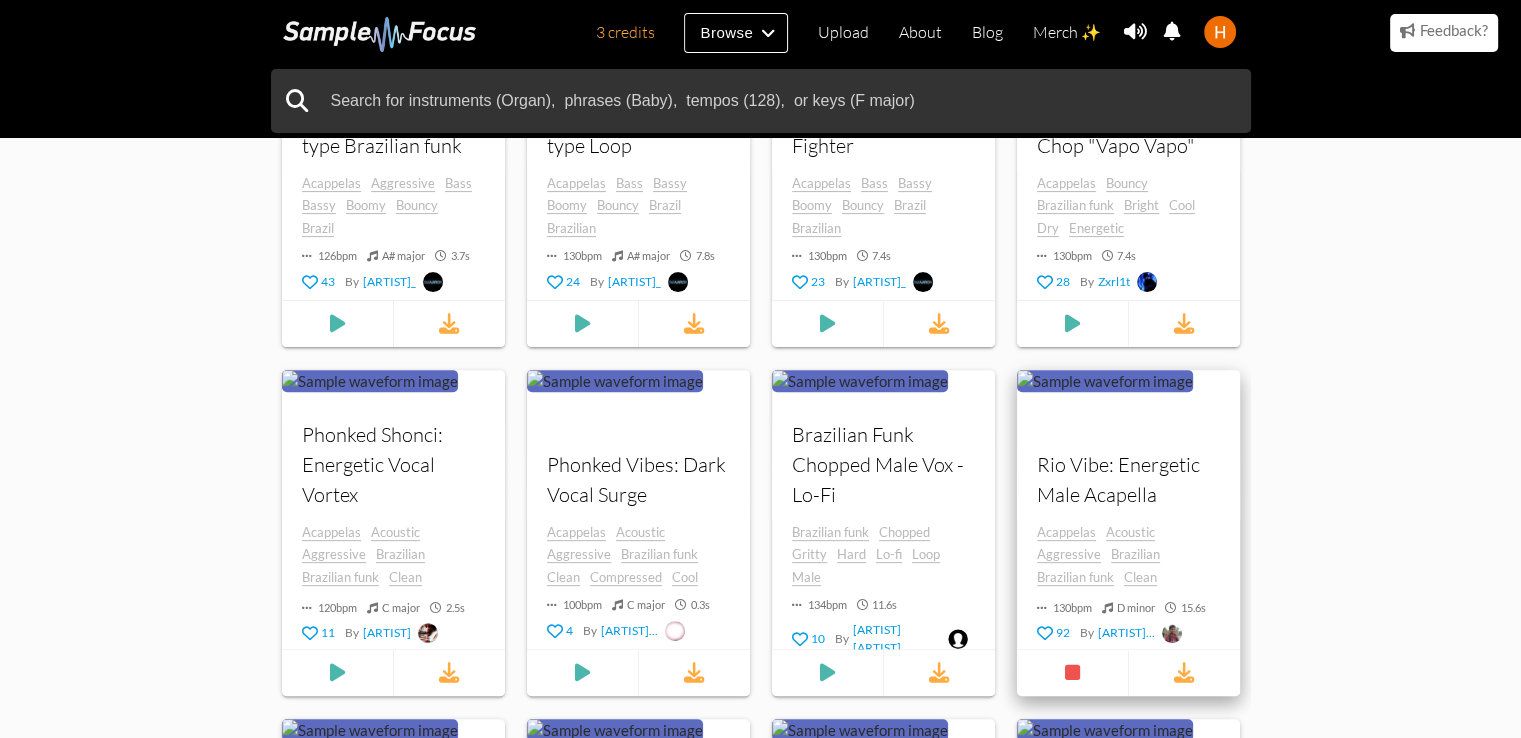 scroll, scrollTop: 15831, scrollLeft: 0, axis: vertical 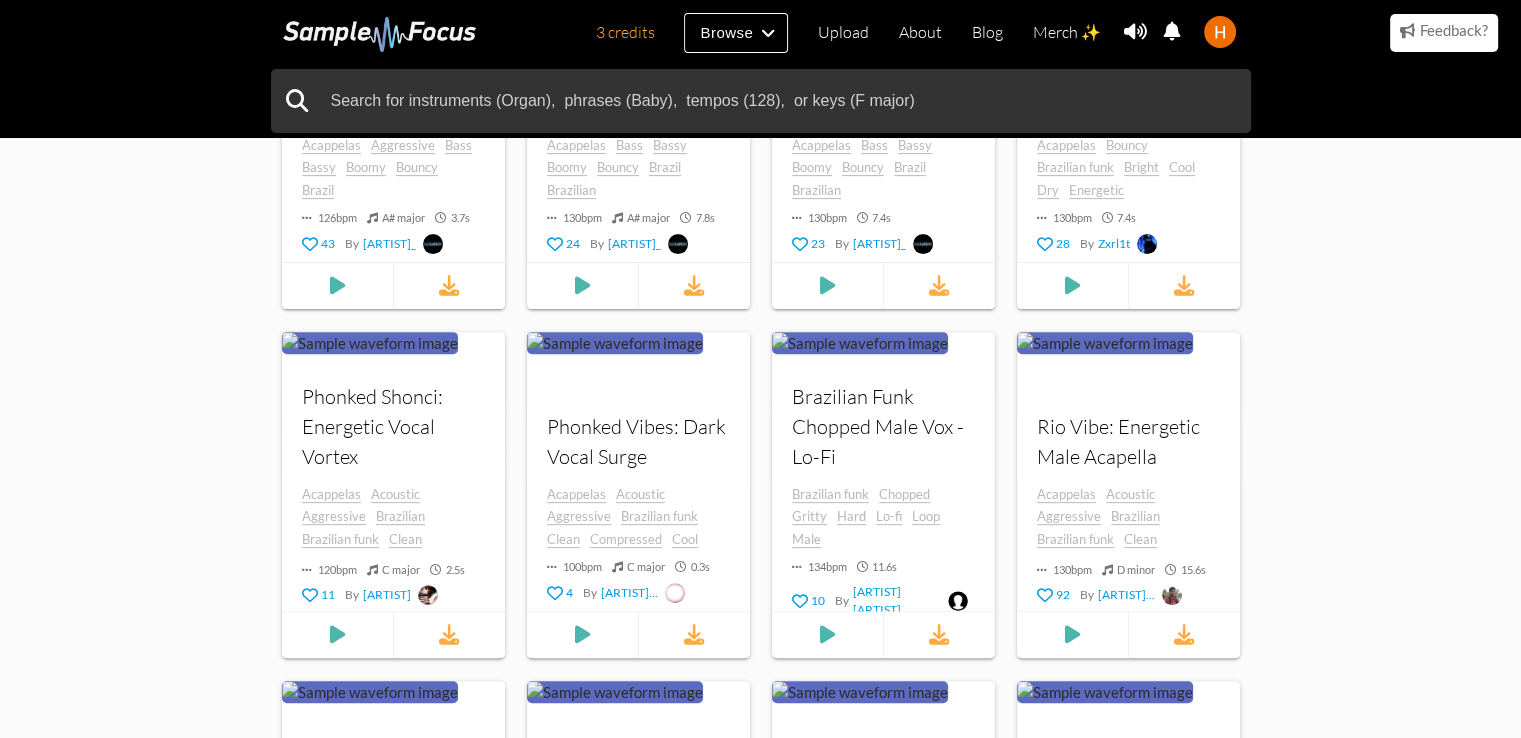 click on "555   samples tagged with   " vocals " Tempo (BPM) 0 200 Duration (secs) 0 167.7 Key Any Any ​ Mode Any Any ​ Sort By Newest Newest ​ Include Tags Brazilian funk Exclude Tags Click or search here to add more tag filters Your browser does not support the audio  element. Phonk Male Vocal Hook  Acappela Acappelas Bouncy Brazilian funk Bright Cool Energetic   130 bpm   10.4 s 7 By TipsG Your browser does not support the audio  element. "Ta" - Brazilian Funk Percussive Vox Bassy Brazilian funk Clean Dry Fat Full Fun   G#     0.5 s 16 By RAMON Your browser does not support the audio  element. Brazilian Phonk Glitchy Vocal Chops Bouncy Brazilian funk Bright Cheerful Chopped Chops Coarse/harsh   125 bpm   F   minor   7.7 s 21 By MeatyFancy Your browser does not support the audio  element. Brazilian Phonk Glitchy Vocal Percussion Aggressive Bouncy Brazilian funk Breathy" at bounding box center (760, -6834) 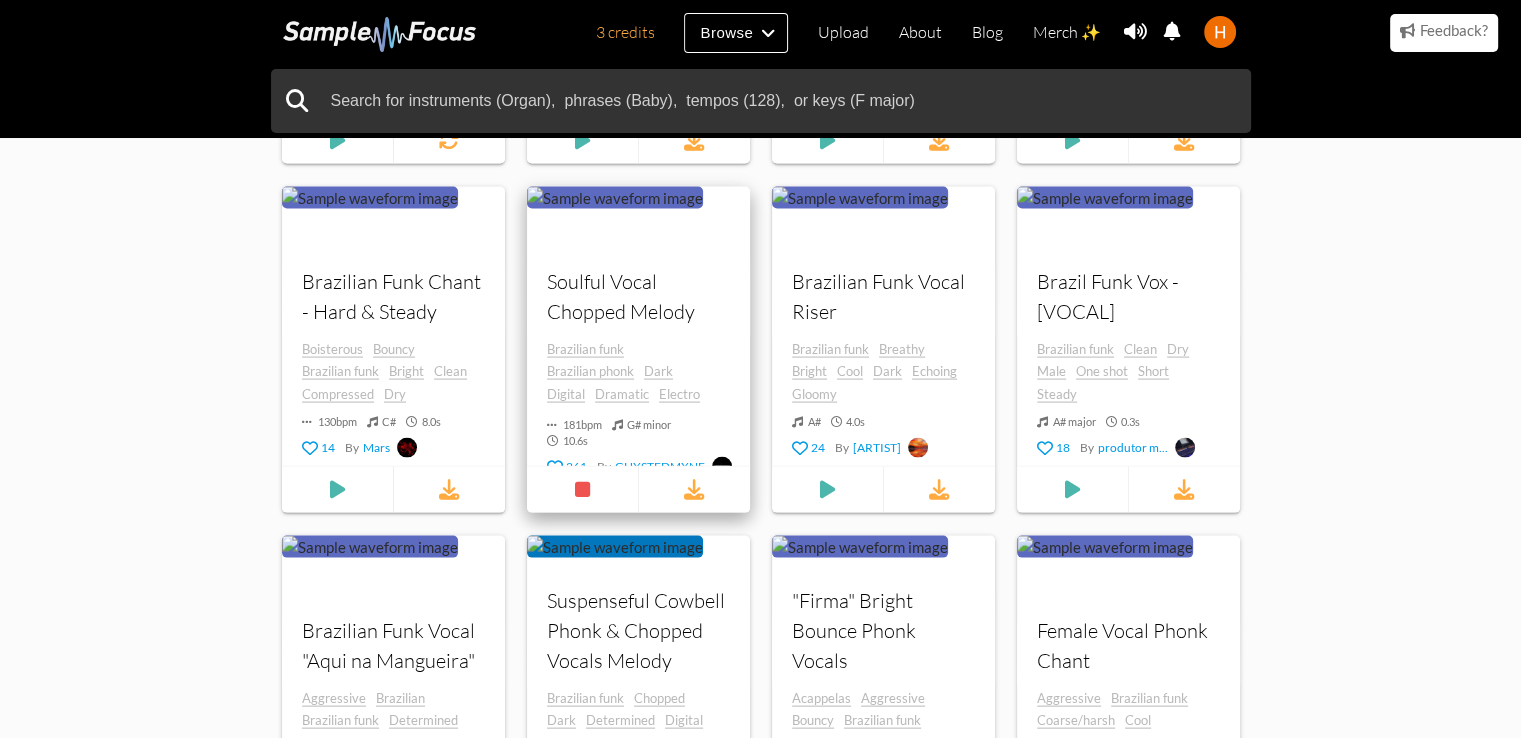 scroll, scrollTop: 34431, scrollLeft: 0, axis: vertical 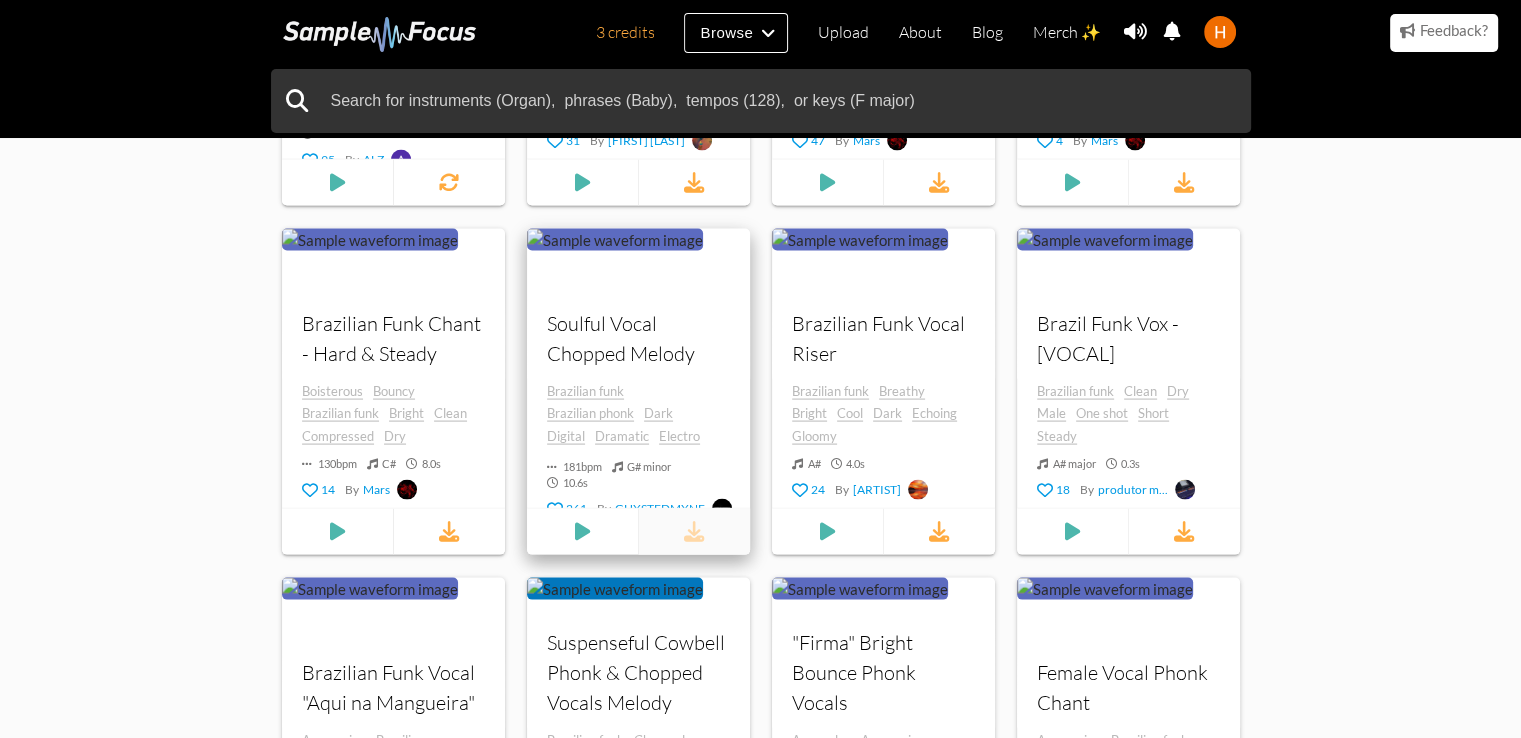 click at bounding box center (694, 531) 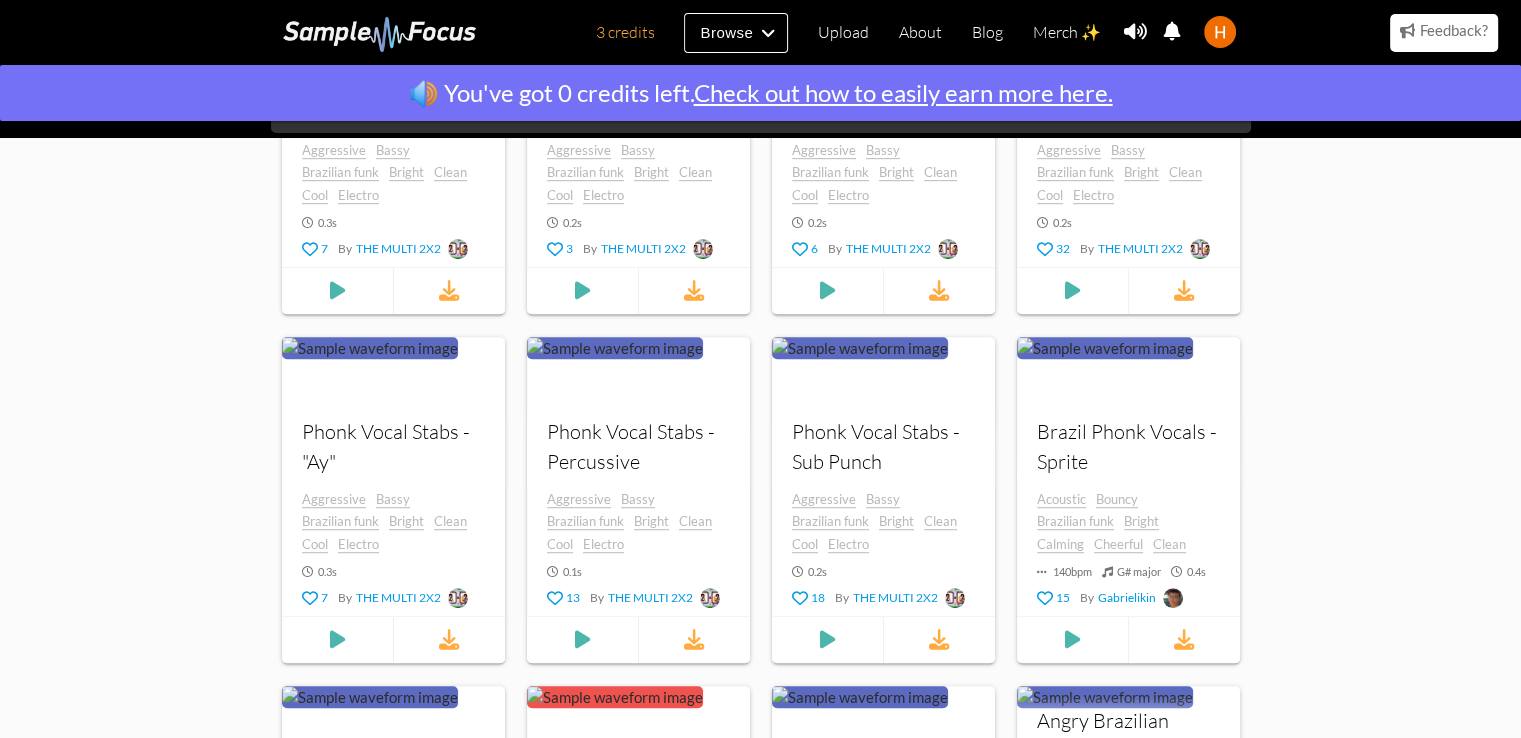 scroll, scrollTop: 30931, scrollLeft: 0, axis: vertical 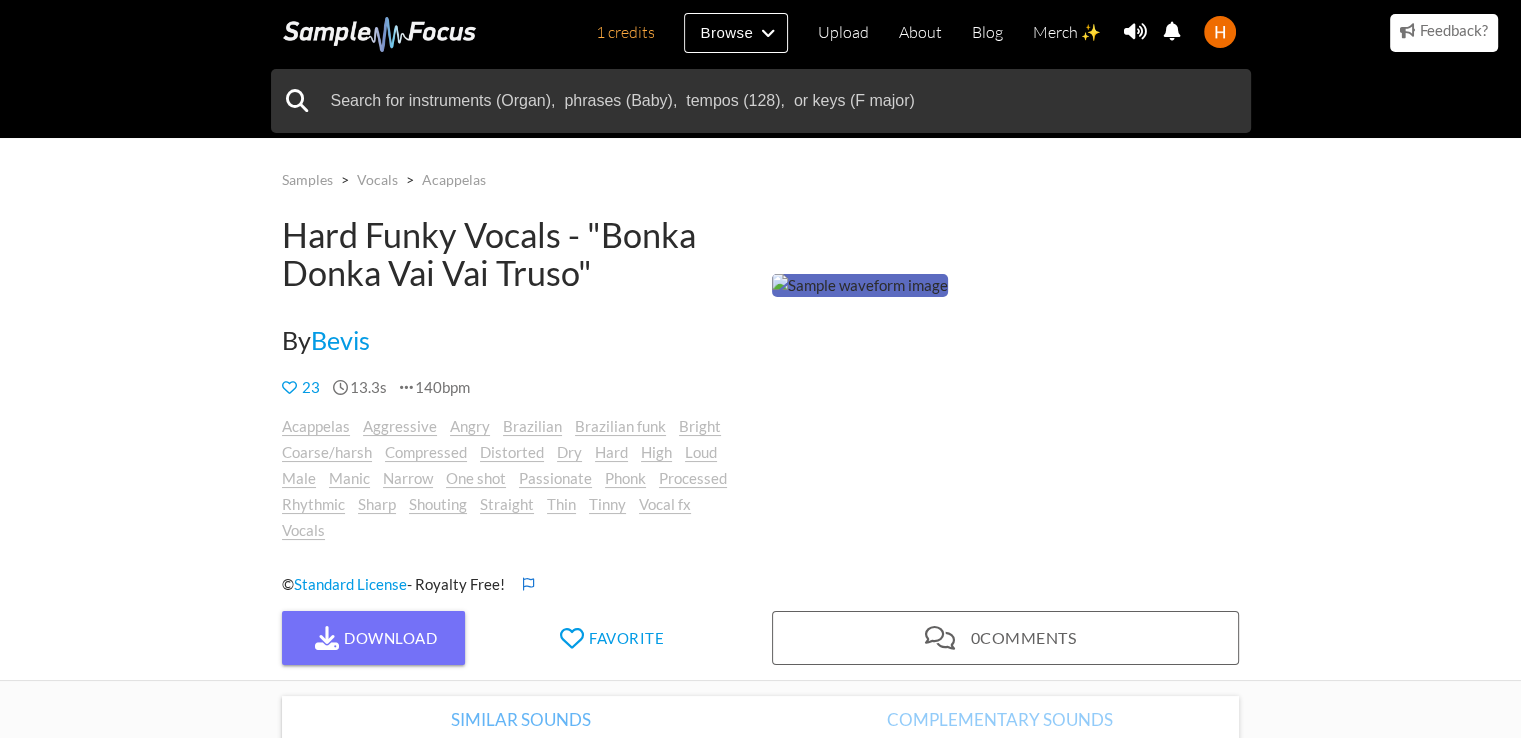 click at bounding box center [860, 285] 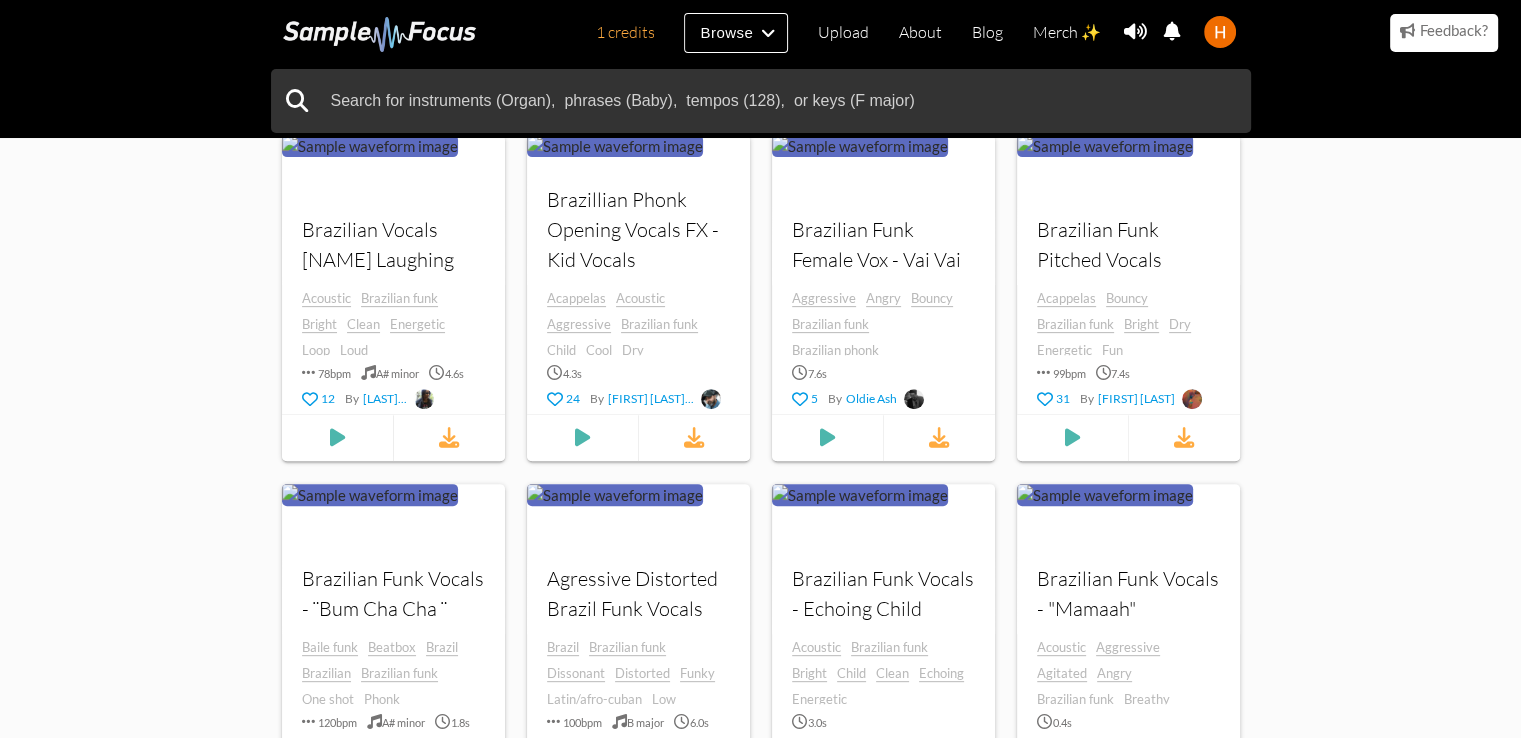 scroll, scrollTop: 600, scrollLeft: 0, axis: vertical 